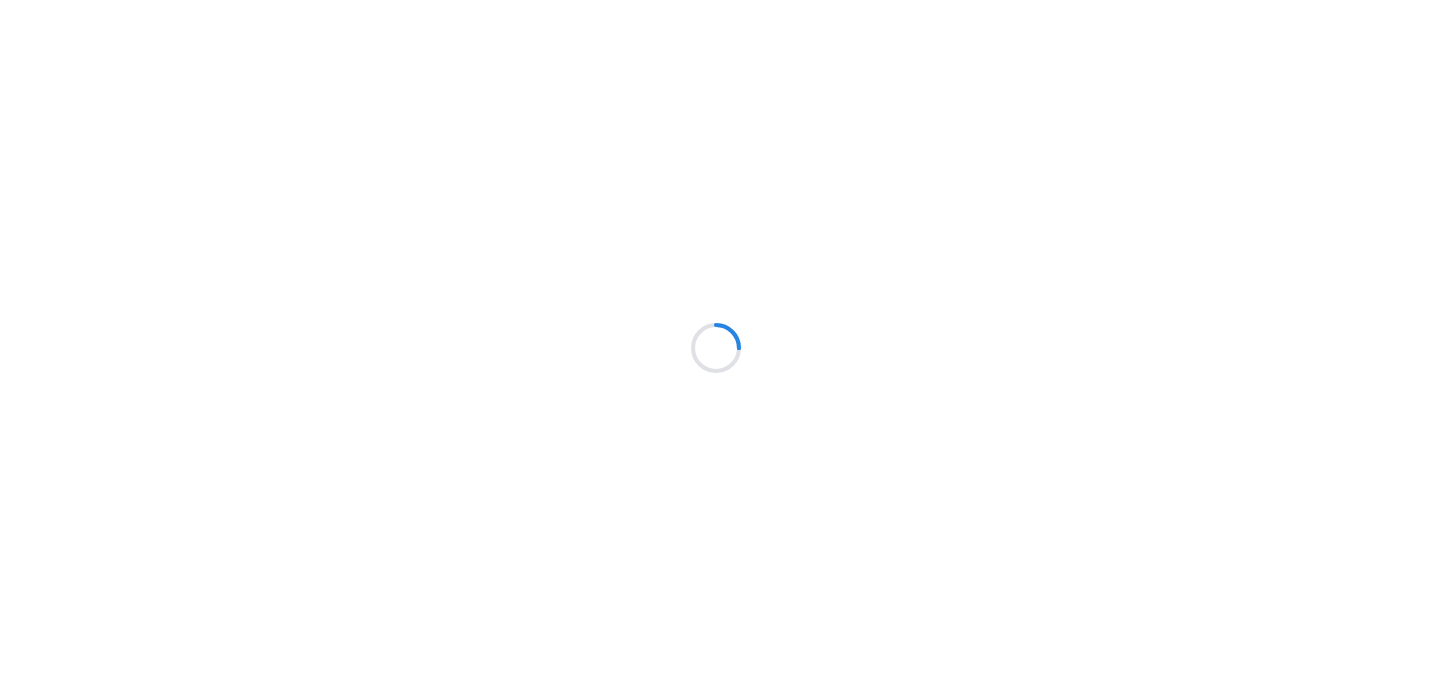 scroll, scrollTop: 0, scrollLeft: 0, axis: both 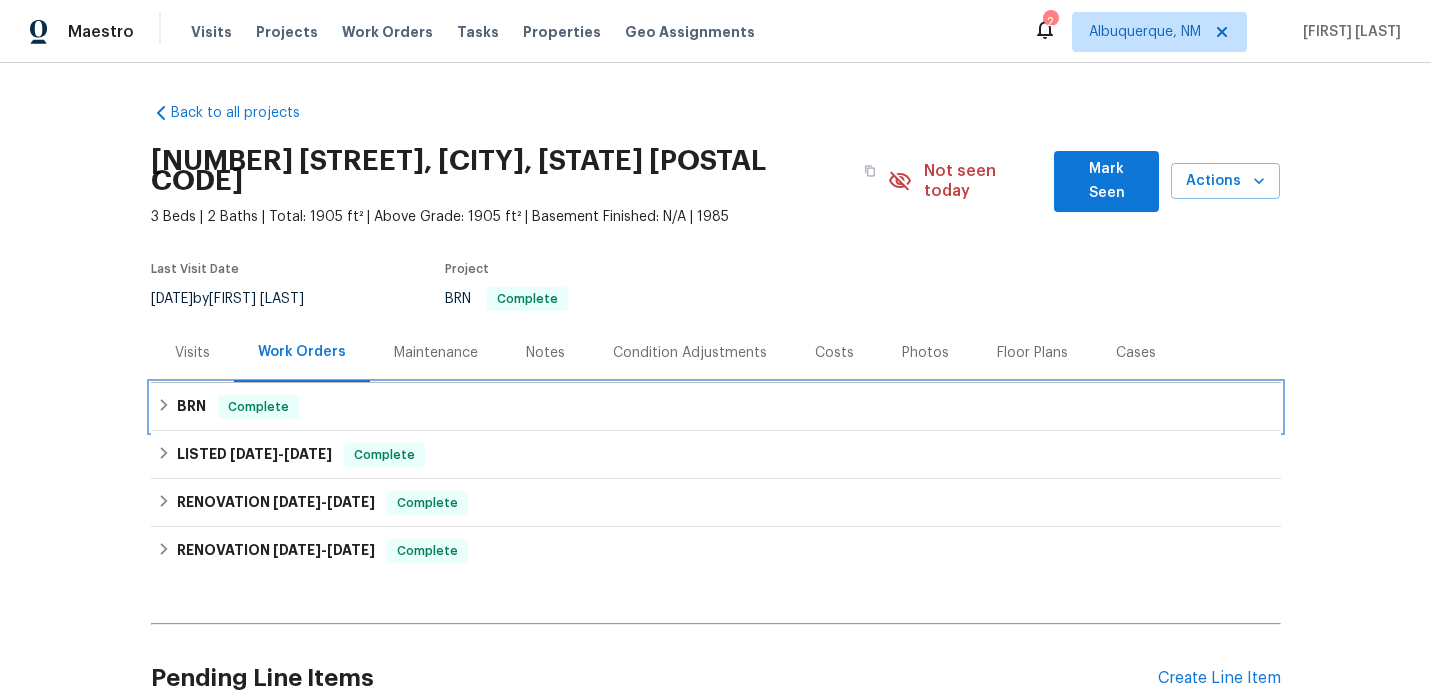 click on "BRN   Complete" at bounding box center (716, 407) 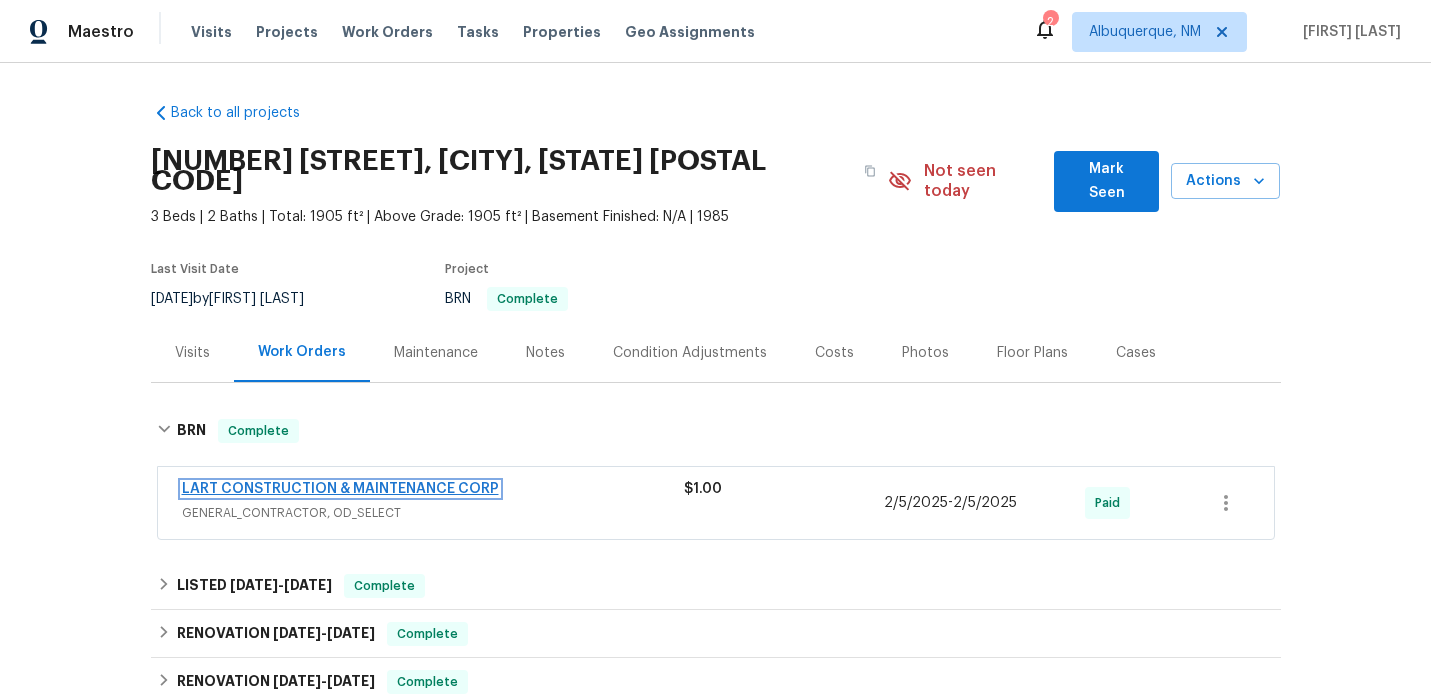click on "LART CONSTRUCTION & MAINTENANCE CORP" at bounding box center [340, 489] 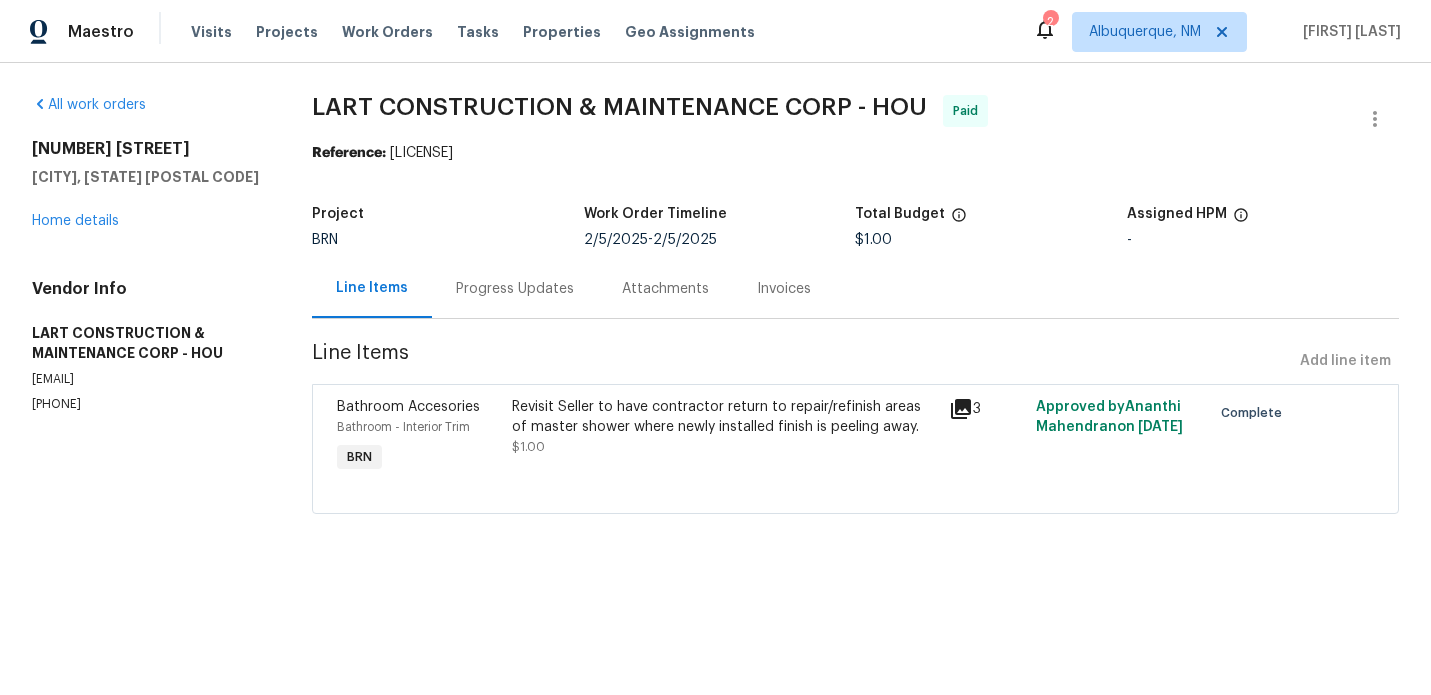 click 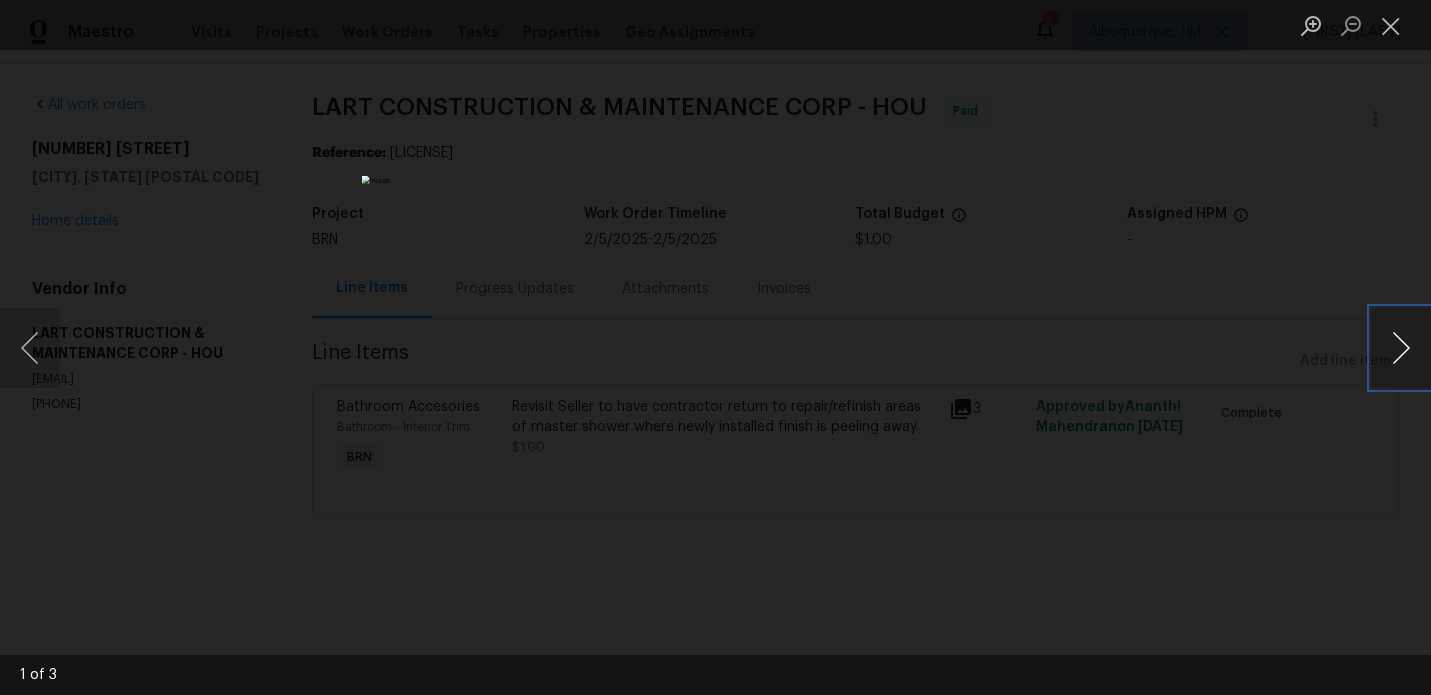 click at bounding box center (1401, 348) 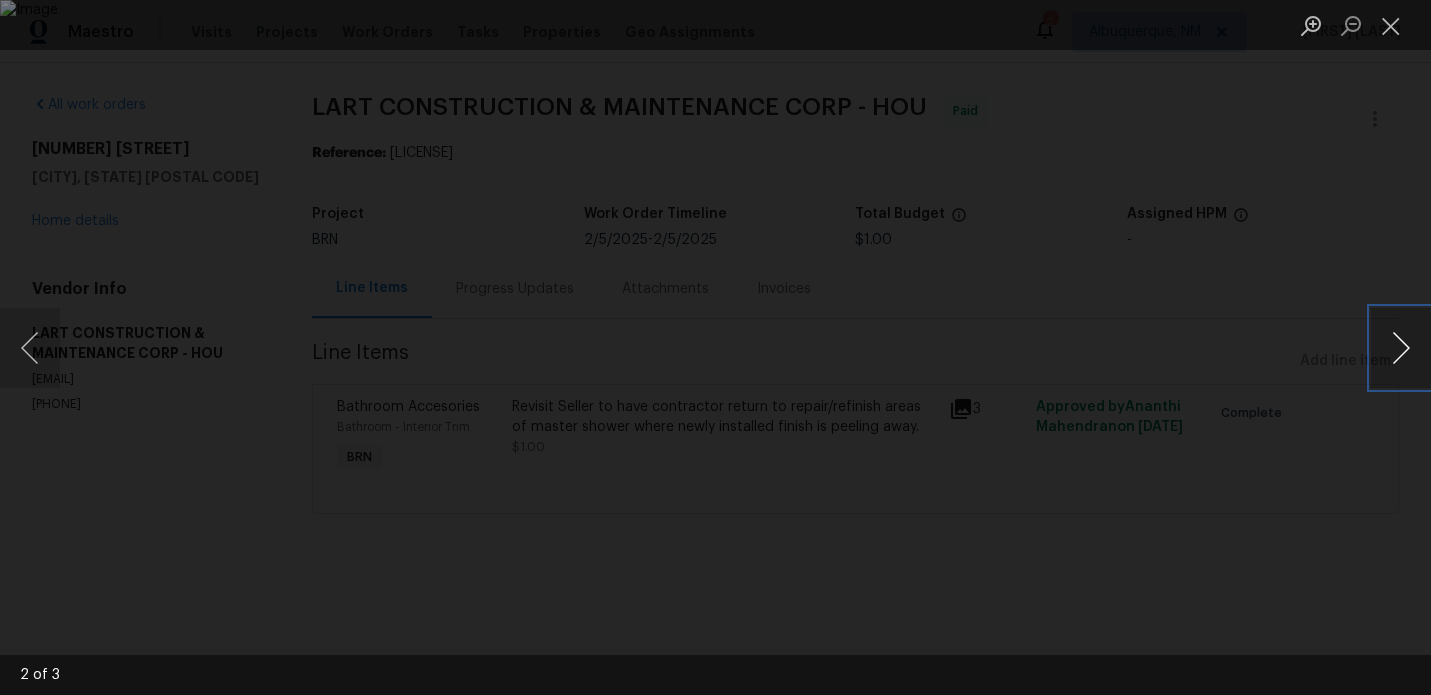 click at bounding box center [1401, 348] 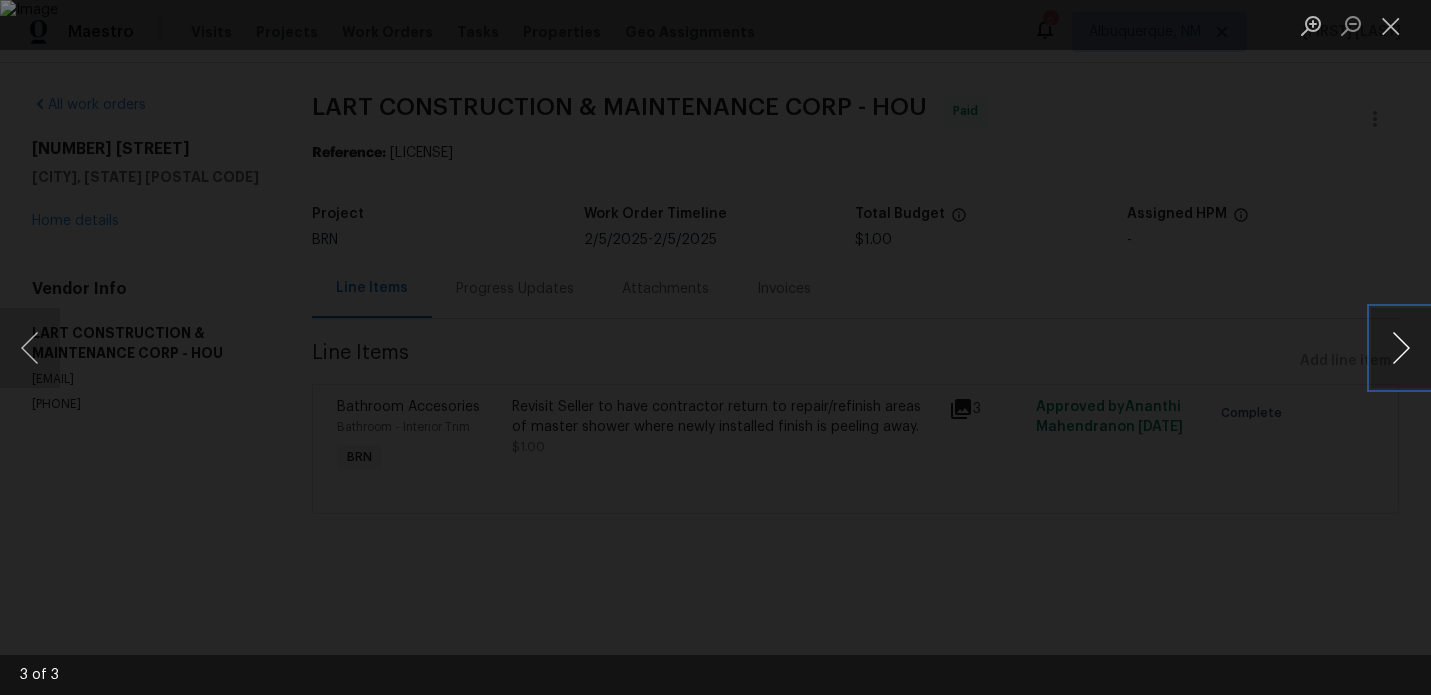 click at bounding box center [1401, 348] 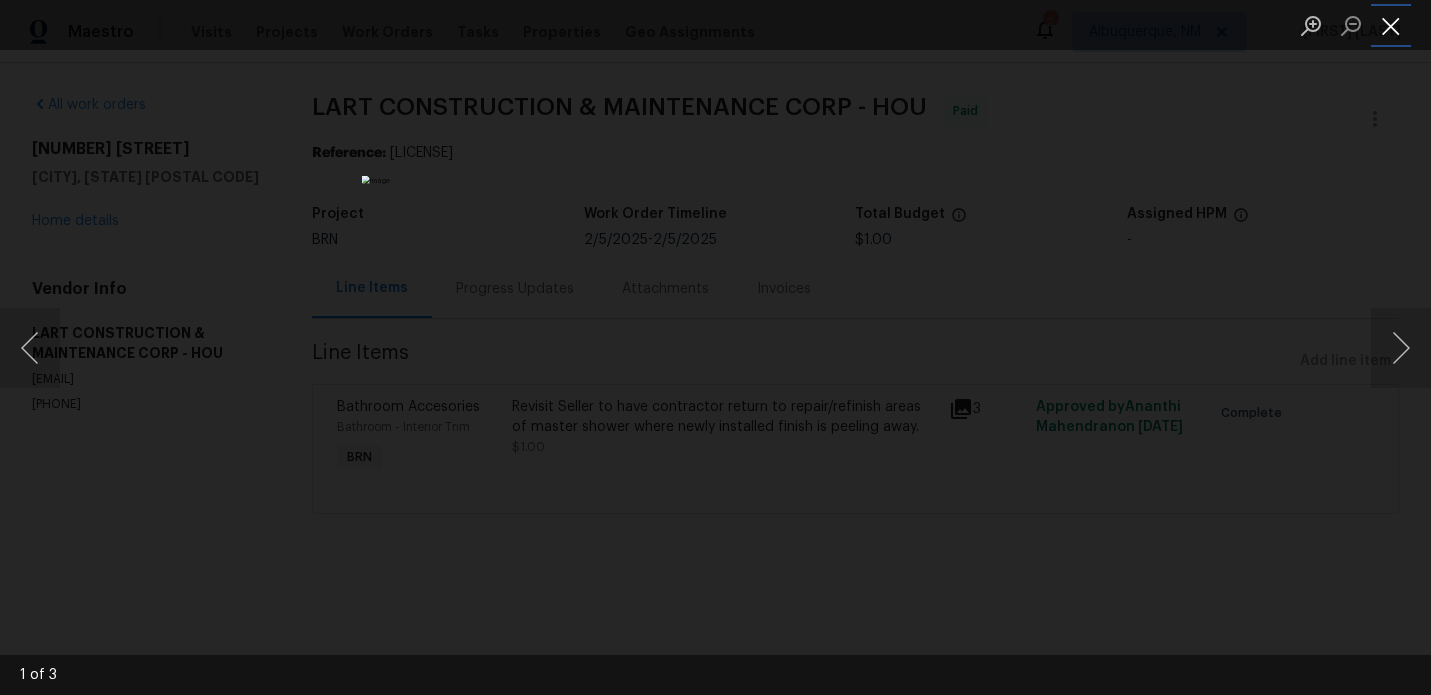 click at bounding box center (1391, 25) 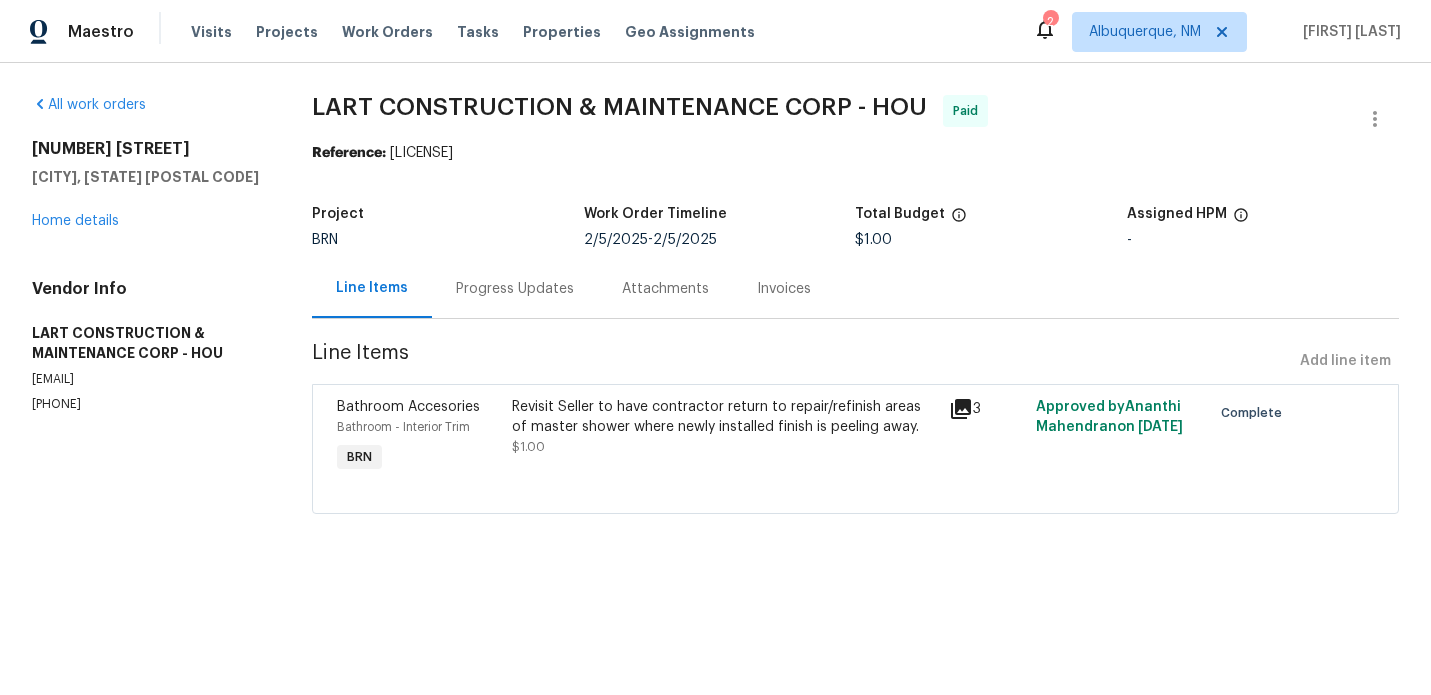 click on "Invoices" at bounding box center [784, 289] 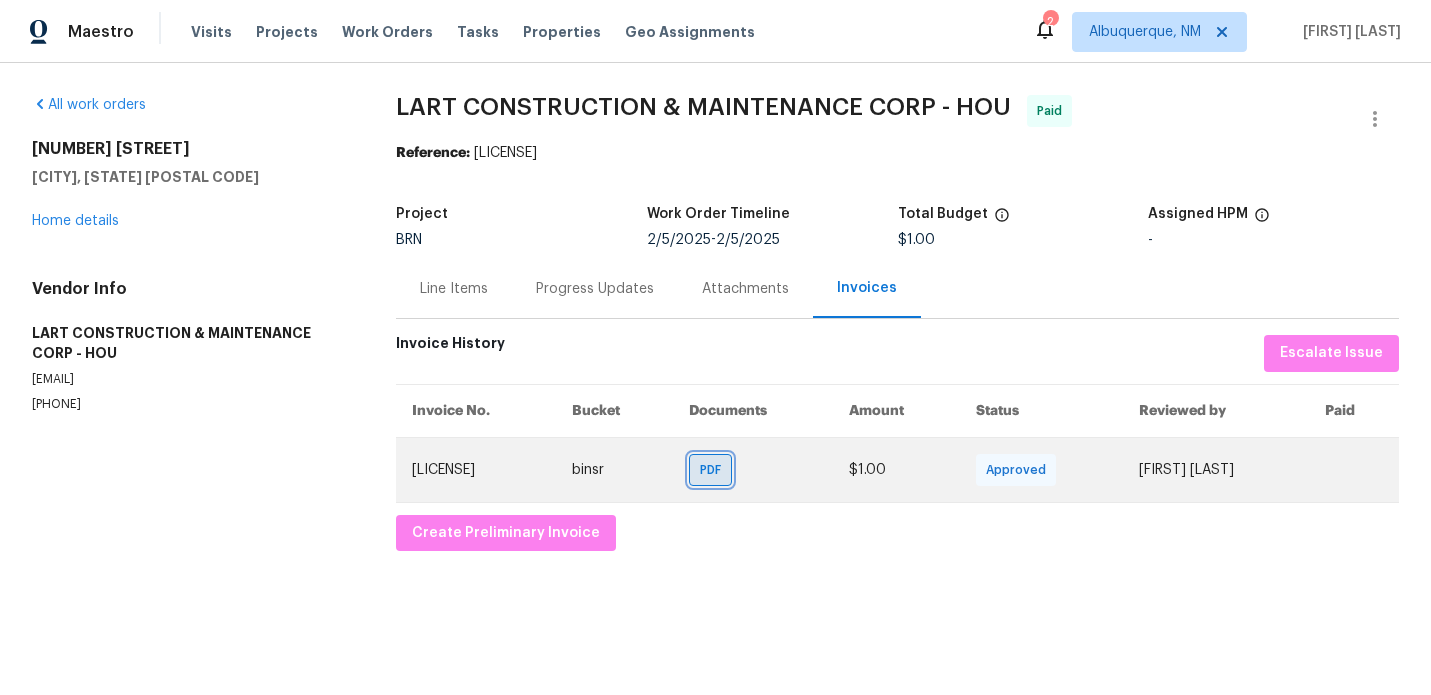 click on "PDF" at bounding box center [714, 470] 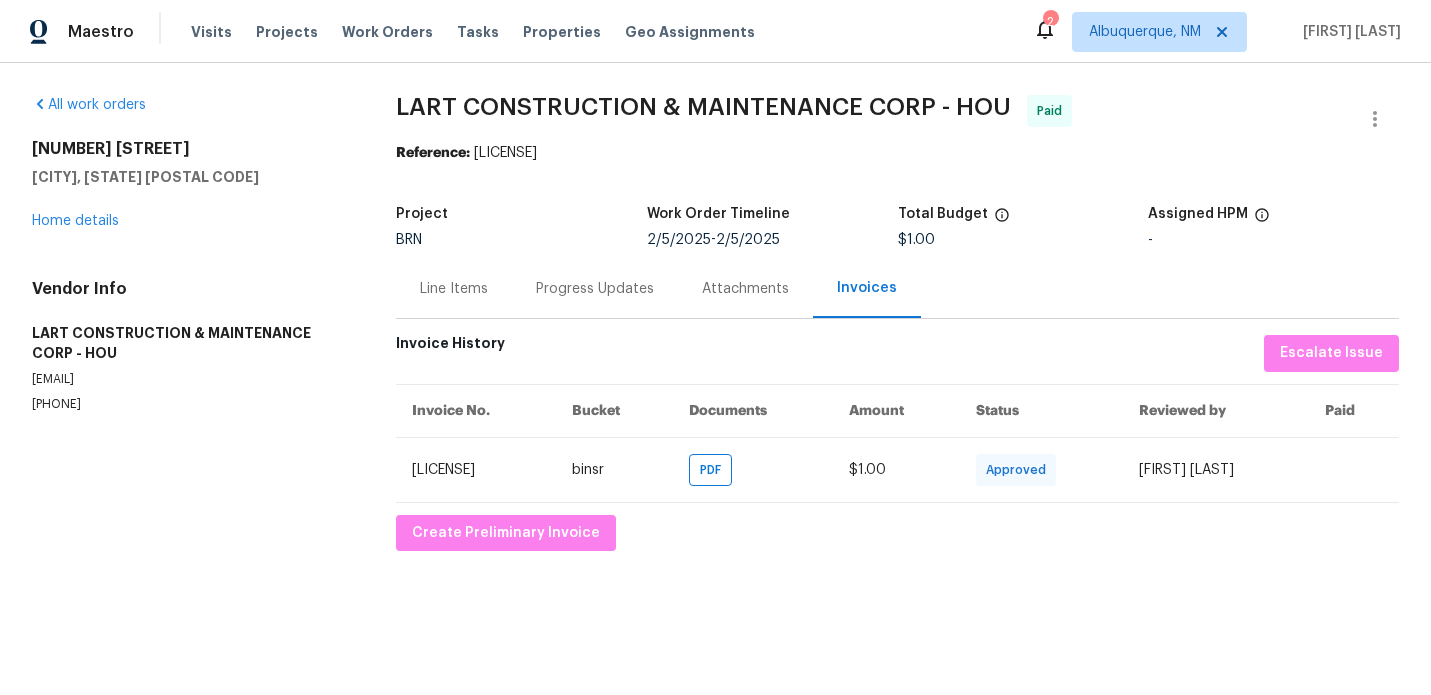 click on "Line Items" at bounding box center [454, 289] 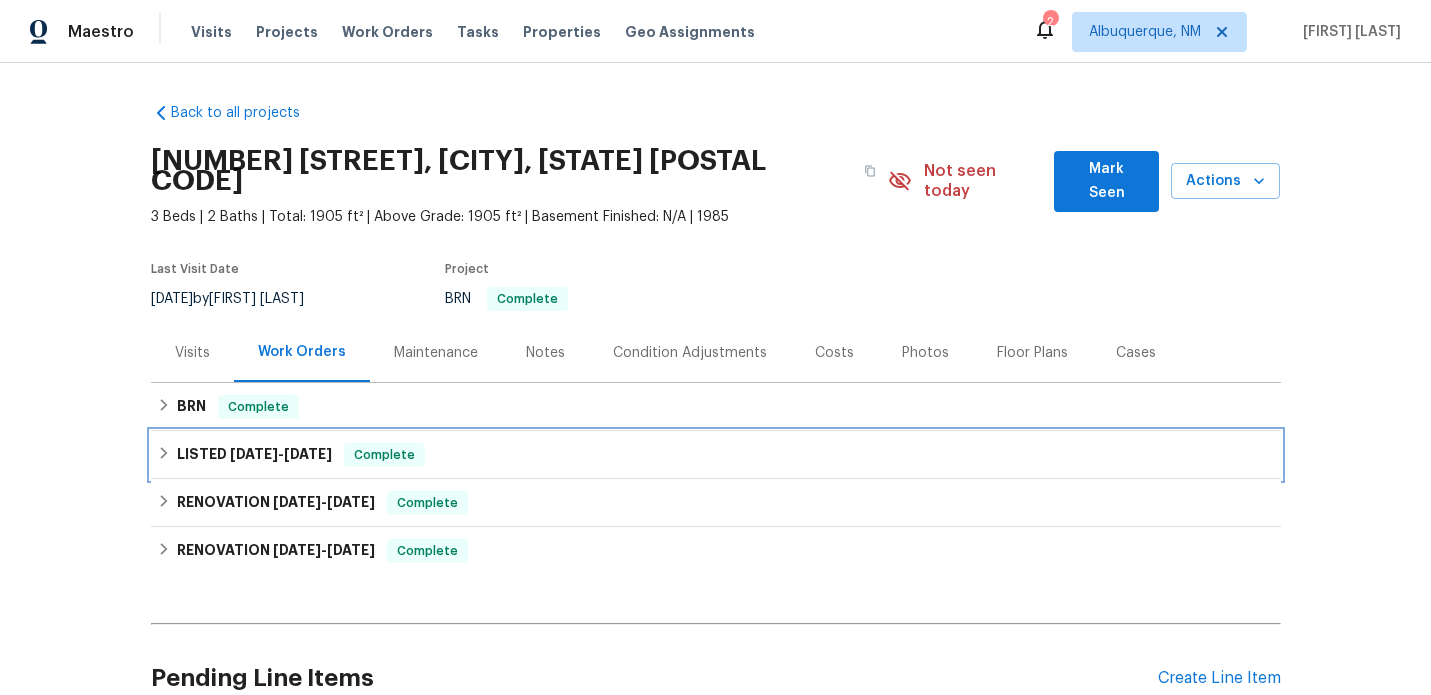 click on "LISTED   [DATE]  -  [DATE]" at bounding box center [254, 455] 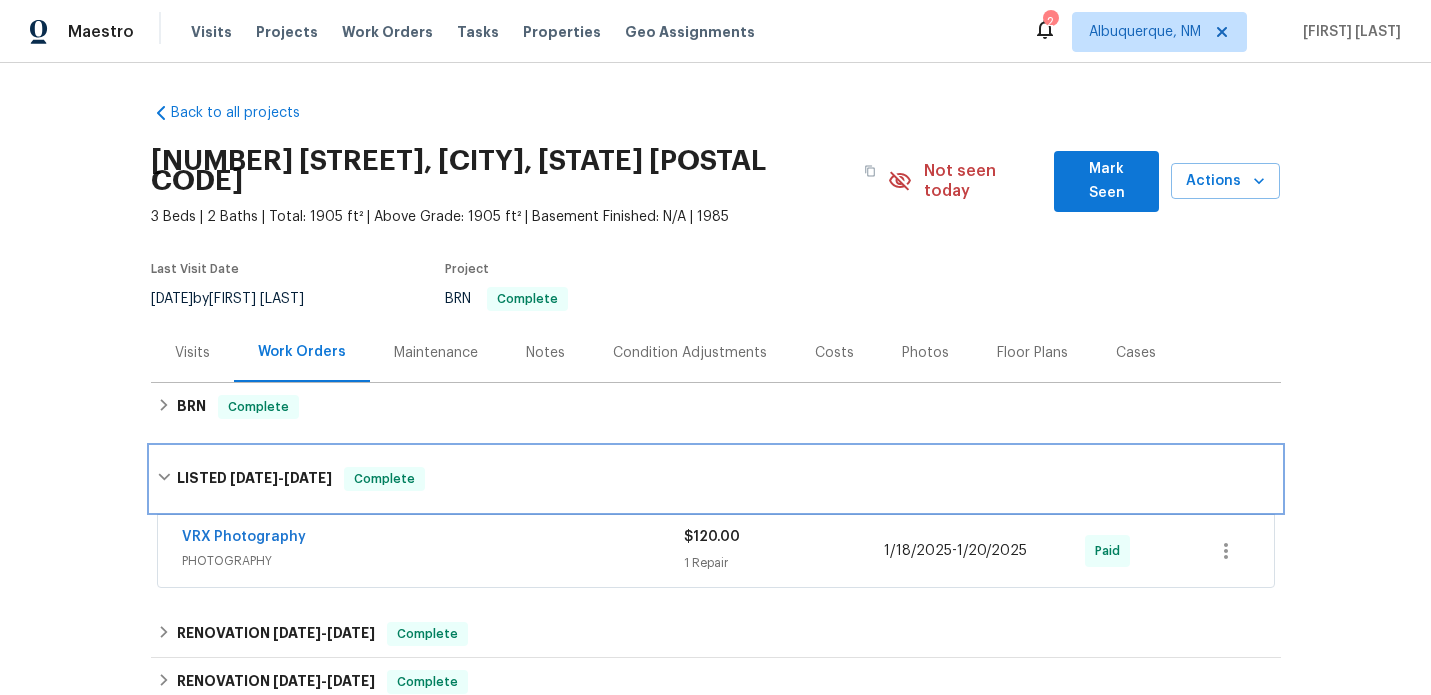 click on "[DATE]" at bounding box center (254, 478) 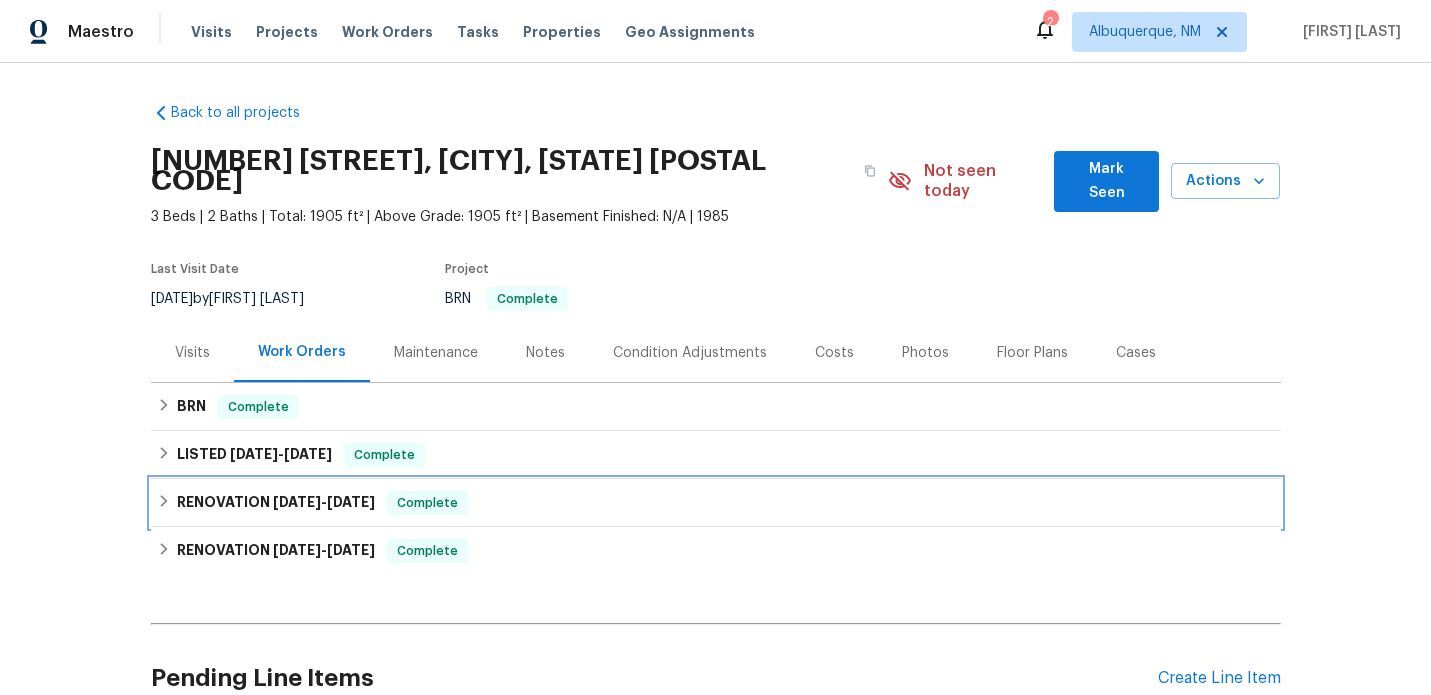 click on "RENOVATION   [DATE]  -  [DATE]" at bounding box center [276, 503] 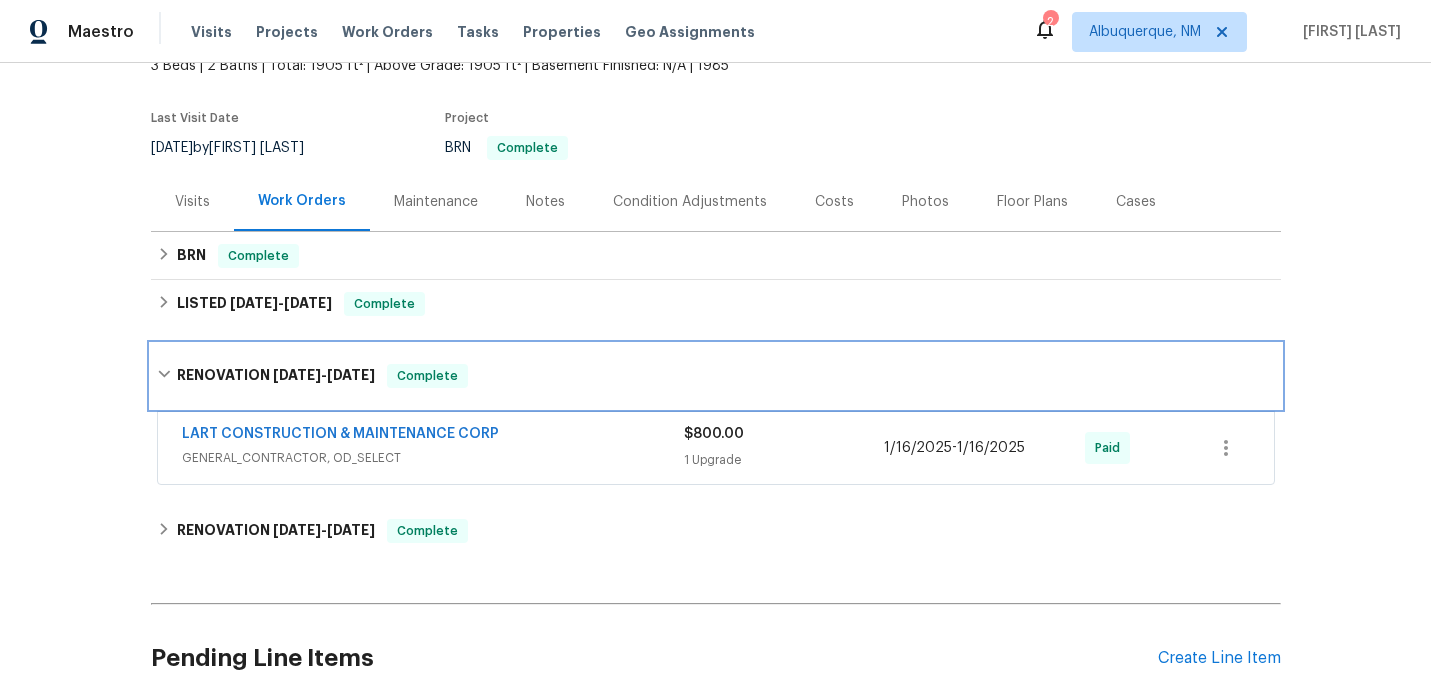 scroll, scrollTop: 153, scrollLeft: 0, axis: vertical 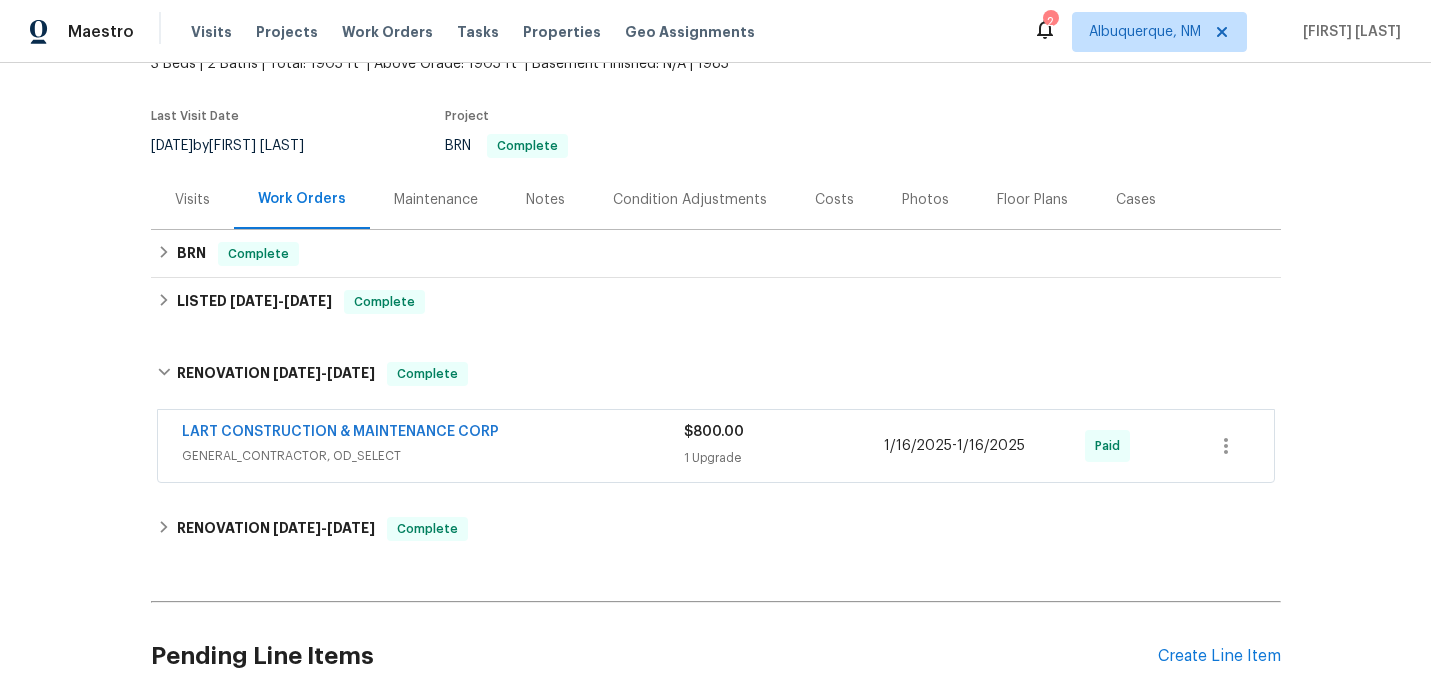 click on "GENERAL_CONTRACTOR, OD_SELECT" at bounding box center [433, 456] 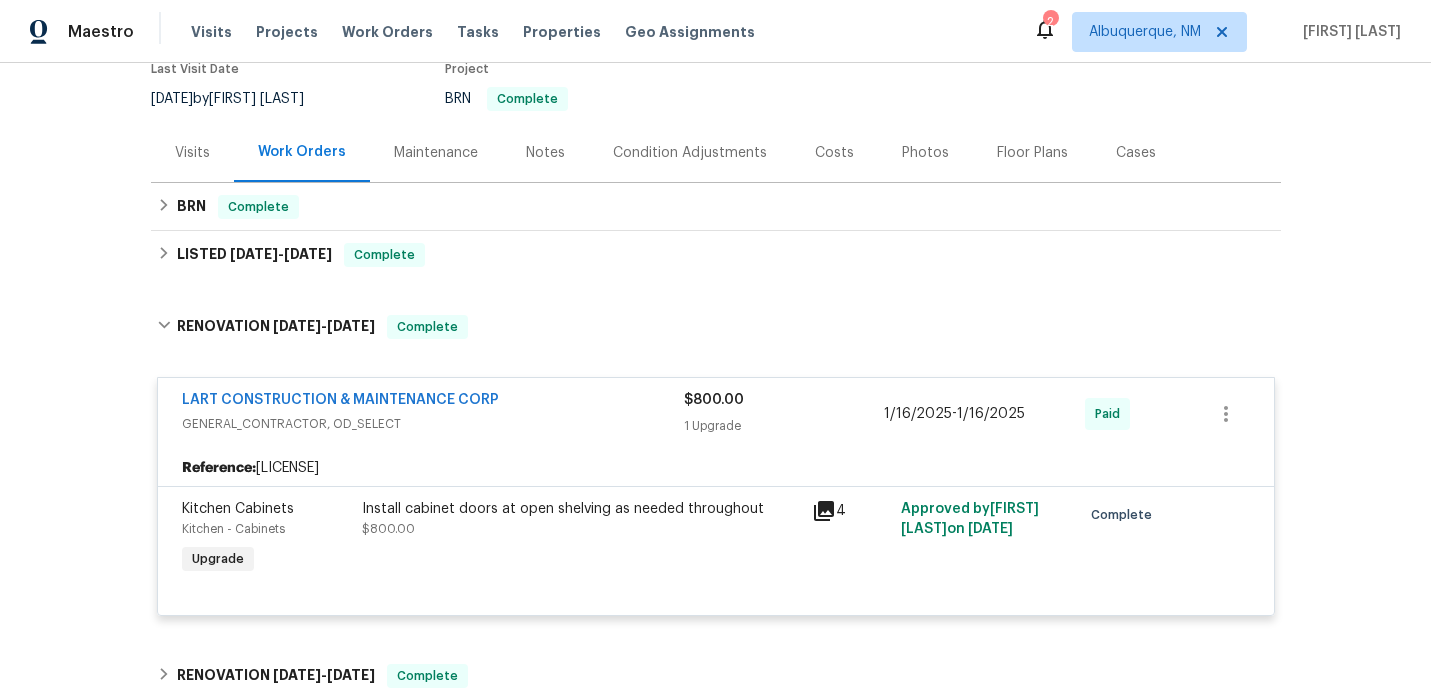 scroll, scrollTop: 224, scrollLeft: 0, axis: vertical 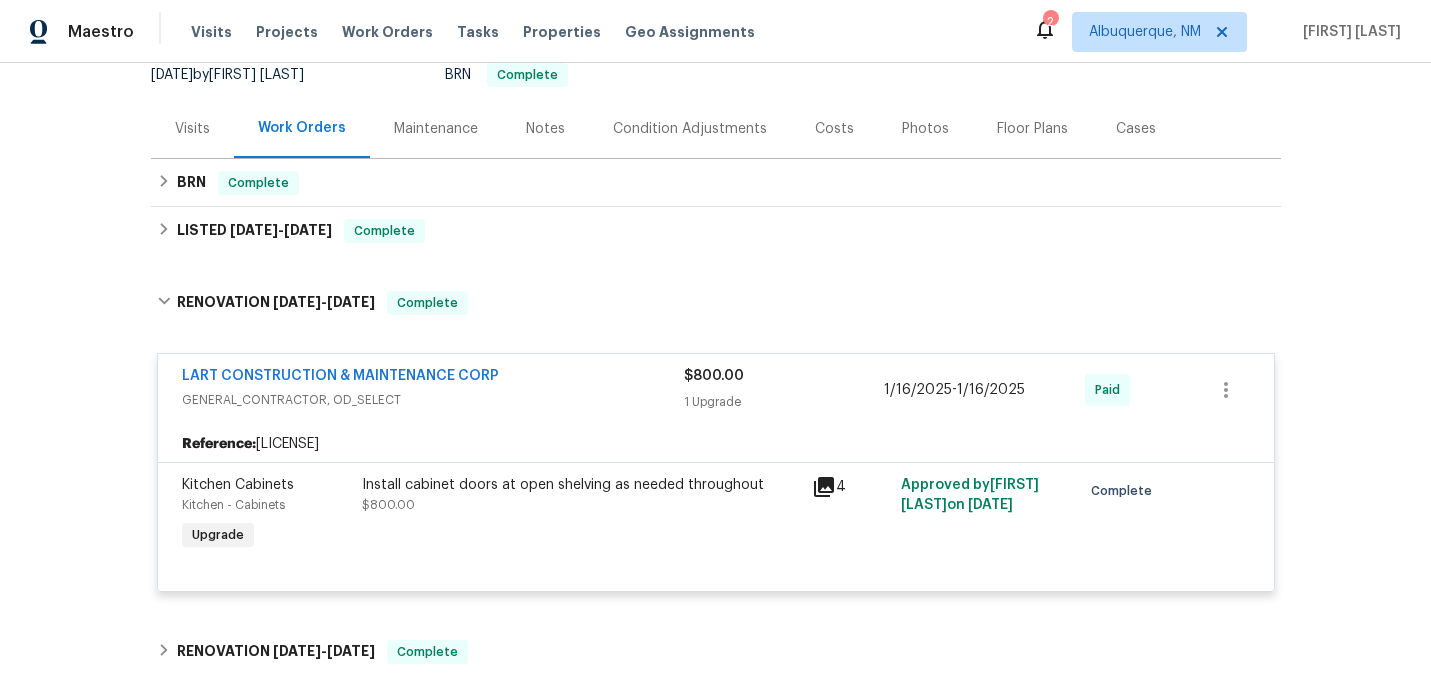 click 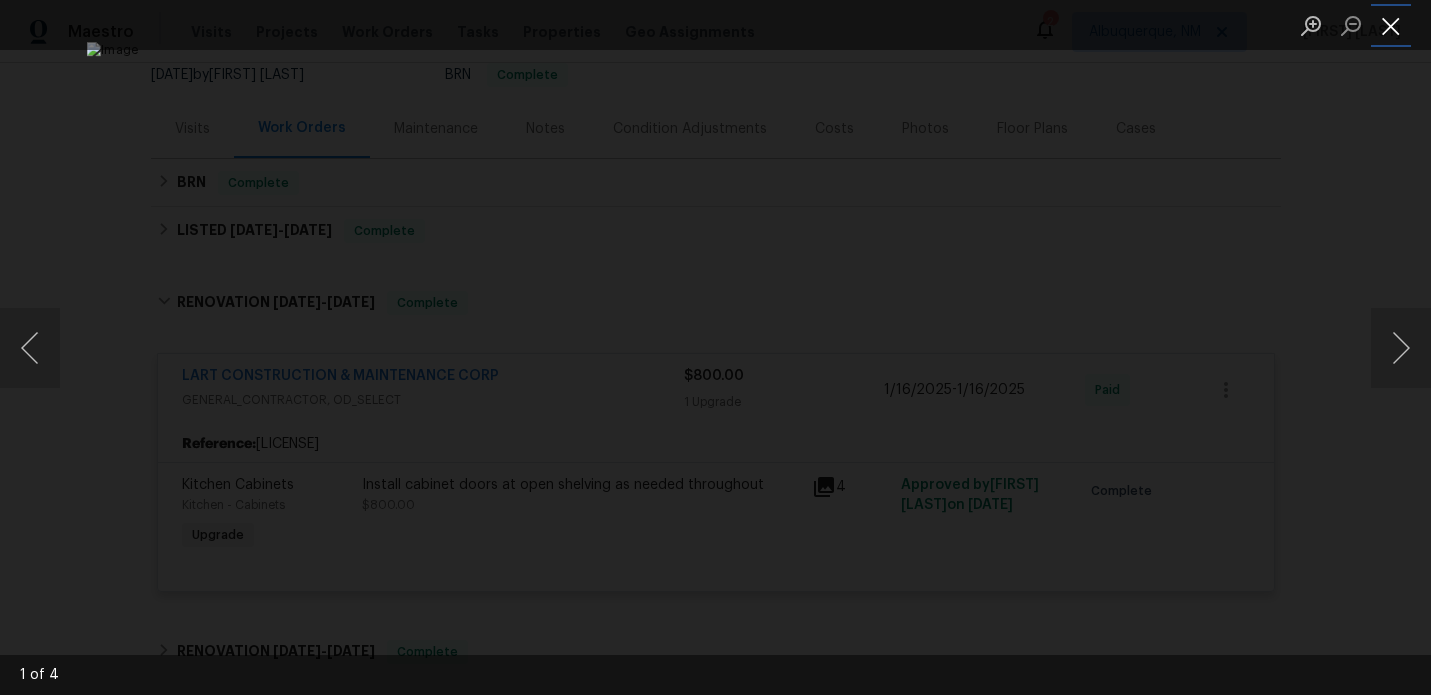 click at bounding box center (1391, 25) 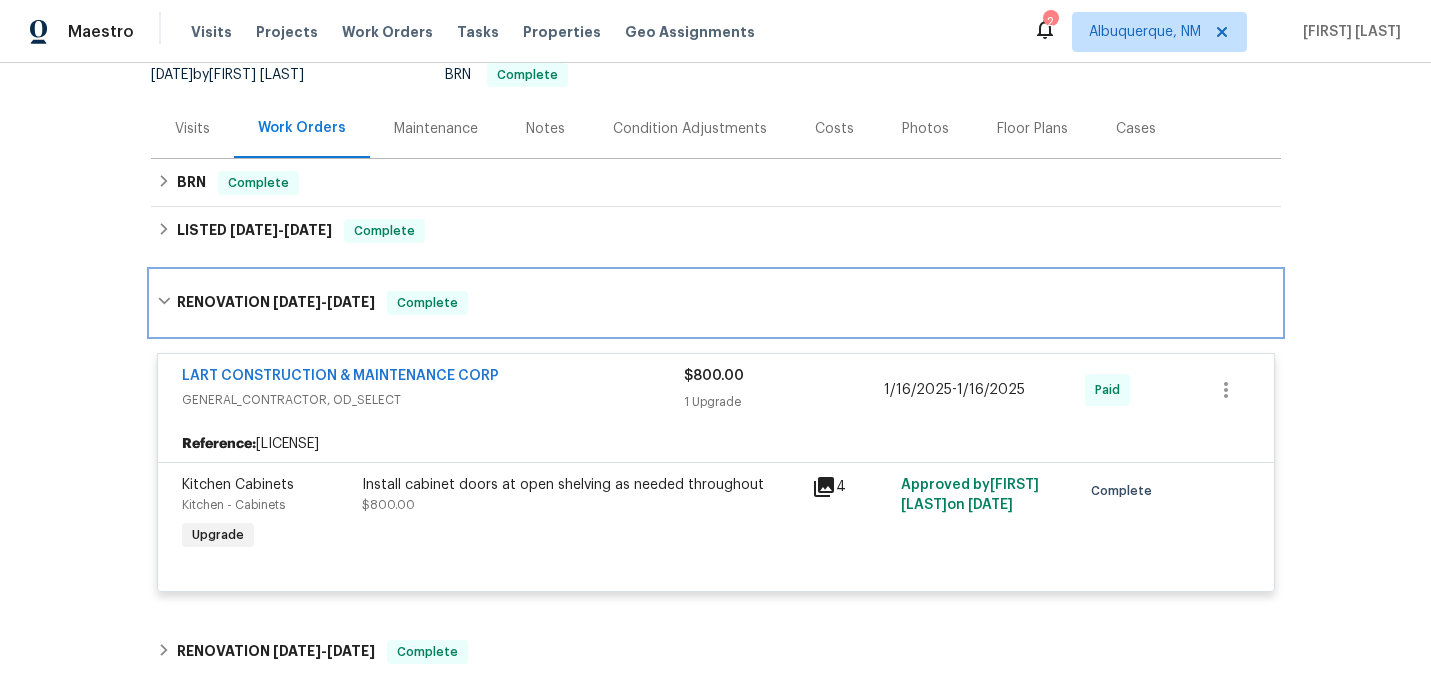 click on "RENOVATION   [DATE]  -  [DATE]" at bounding box center [276, 303] 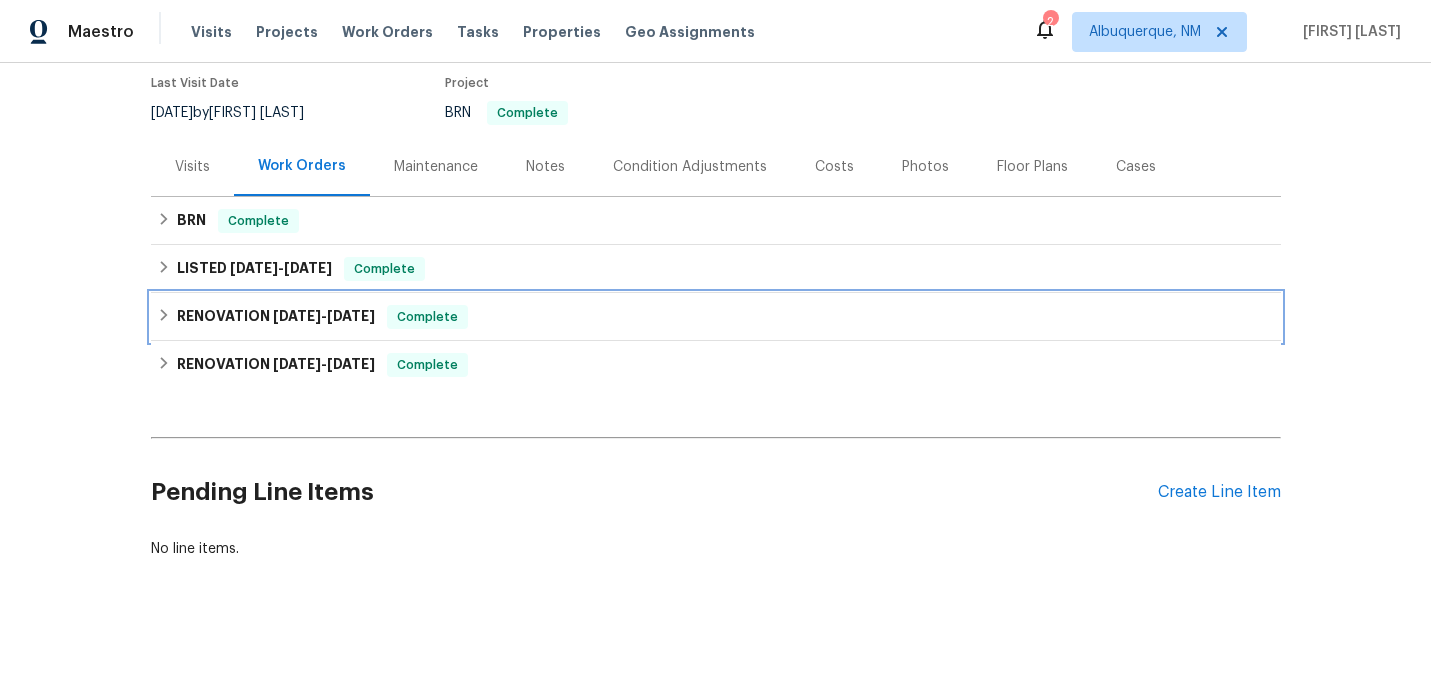 scroll, scrollTop: 166, scrollLeft: 0, axis: vertical 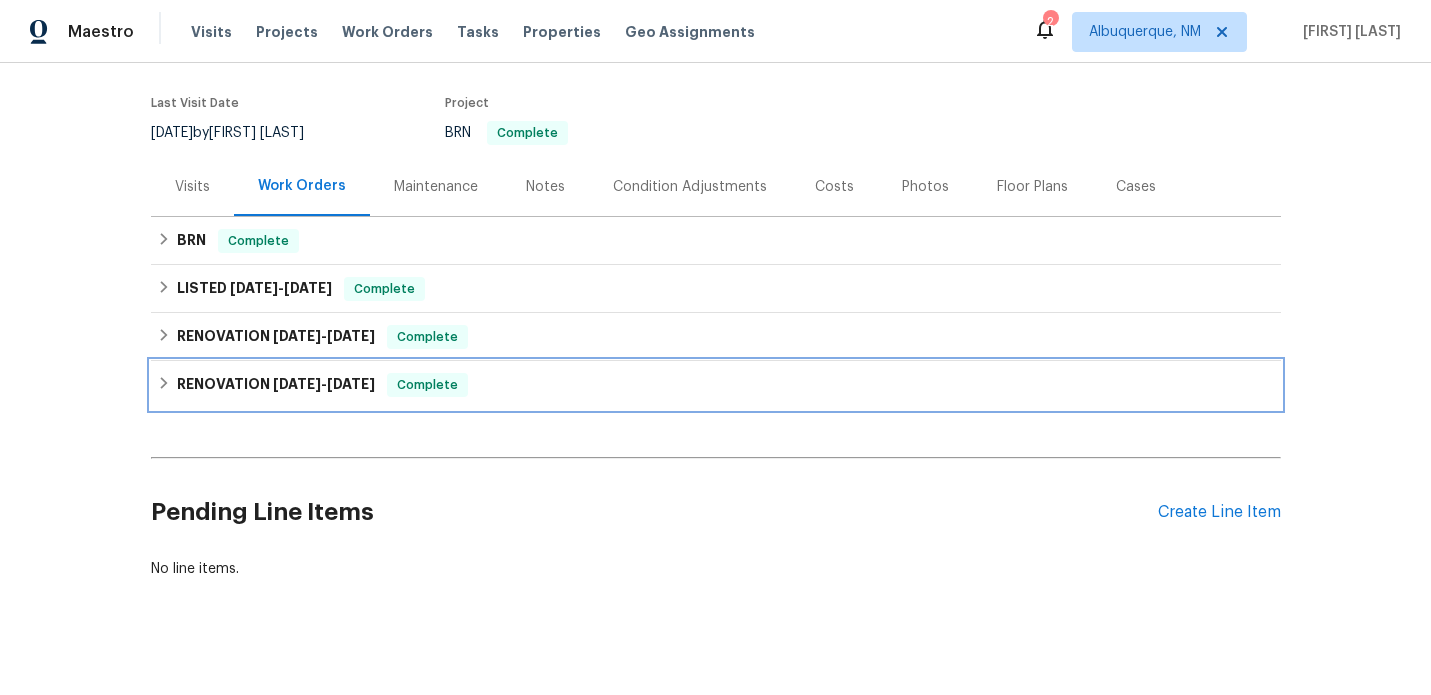 click on "RENOVATION   [DATE]  -  [DATE]" at bounding box center [276, 385] 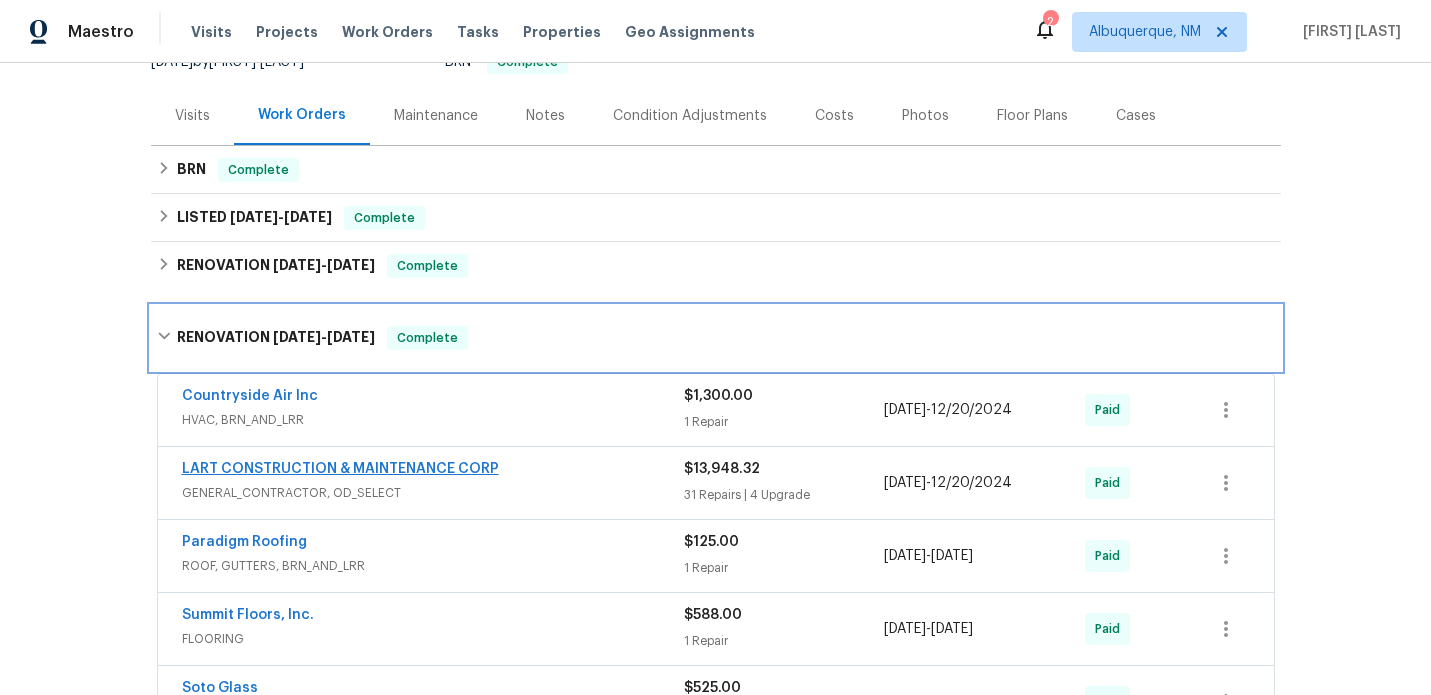 scroll, scrollTop: 316, scrollLeft: 0, axis: vertical 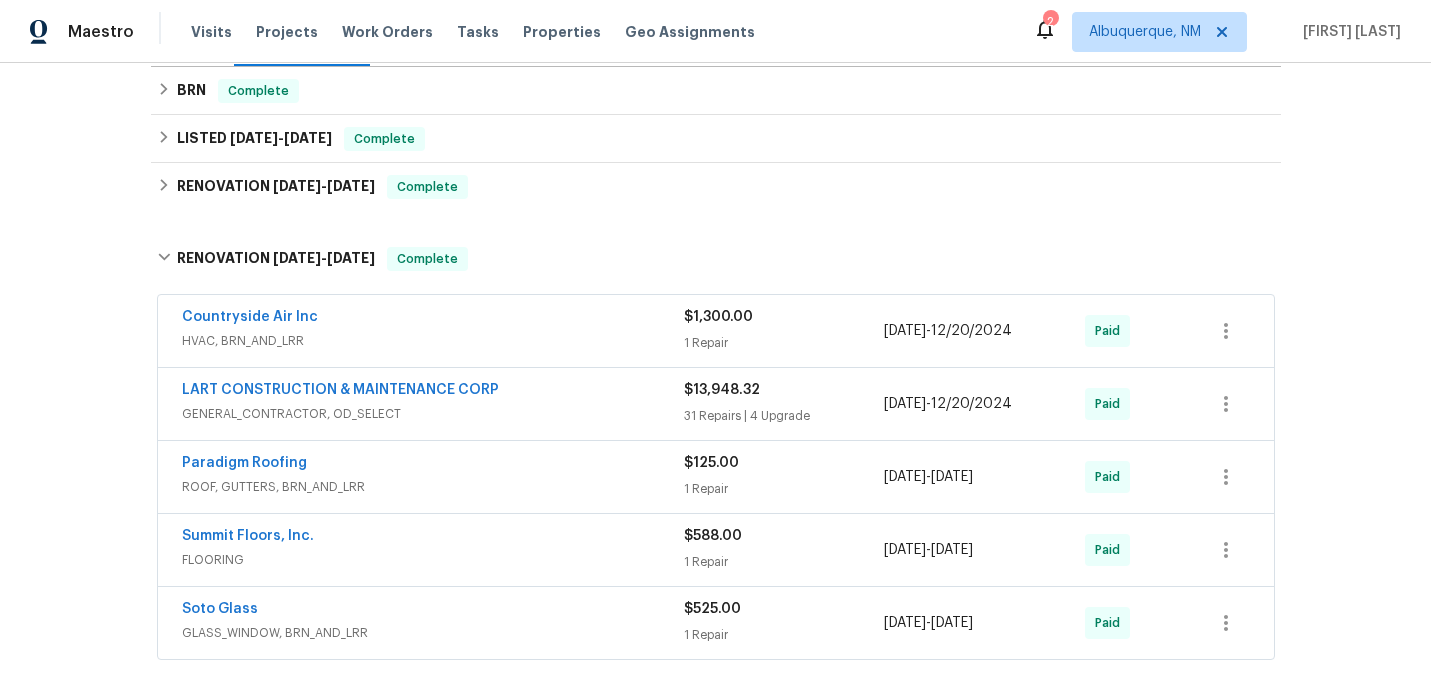 click on "GENERAL_CONTRACTOR, OD_SELECT" at bounding box center [433, 414] 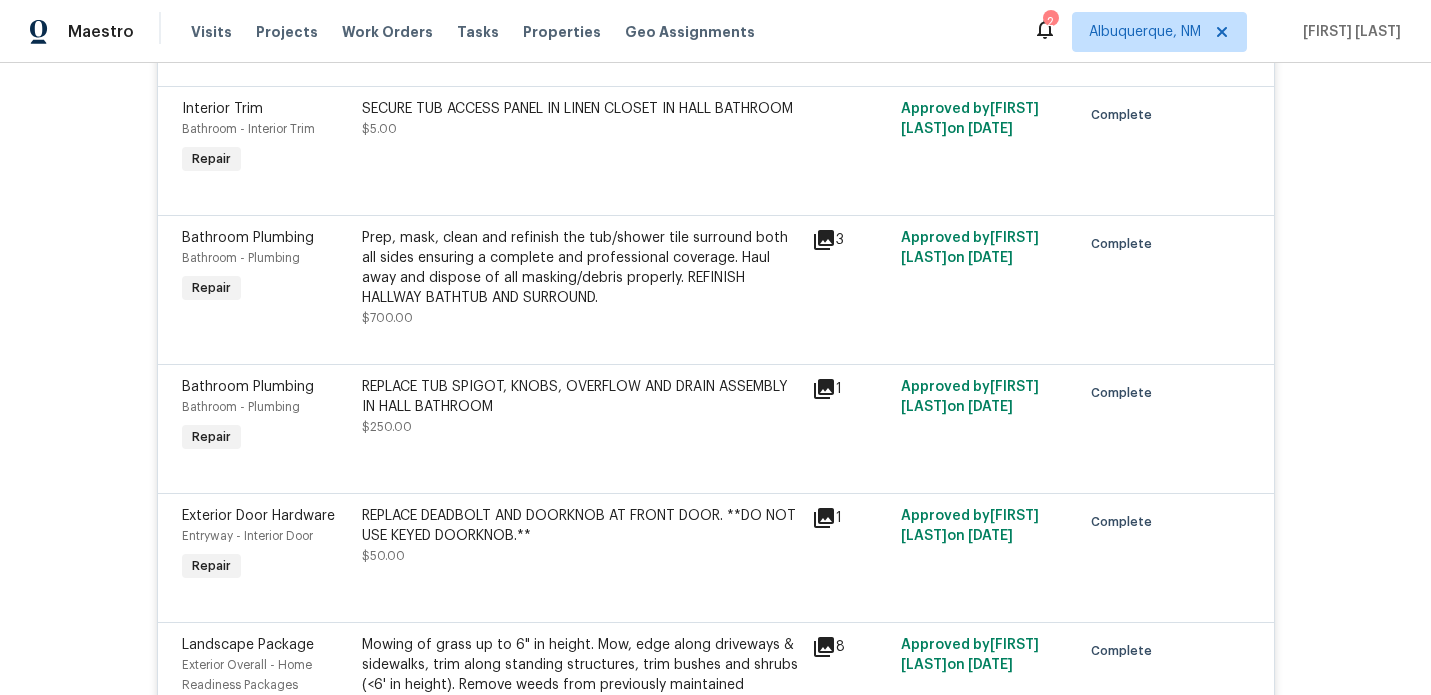 scroll, scrollTop: 1064, scrollLeft: 0, axis: vertical 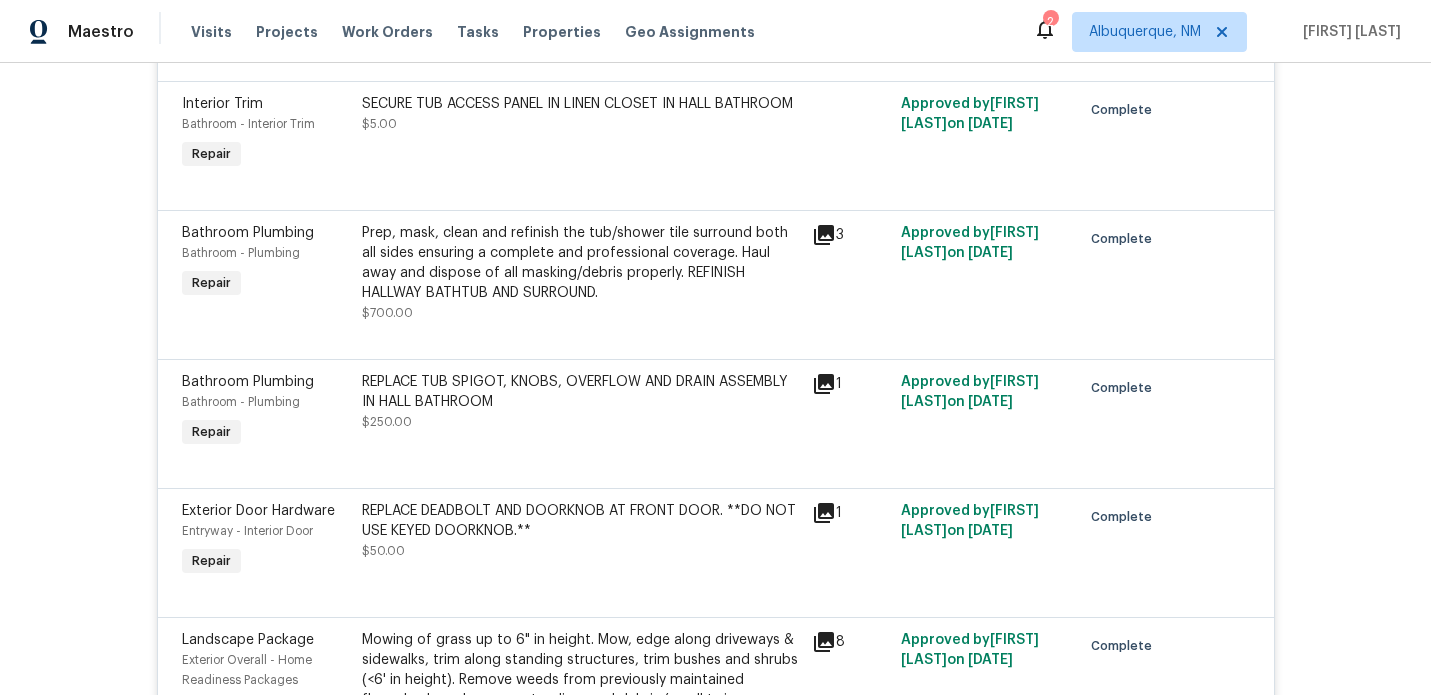 click 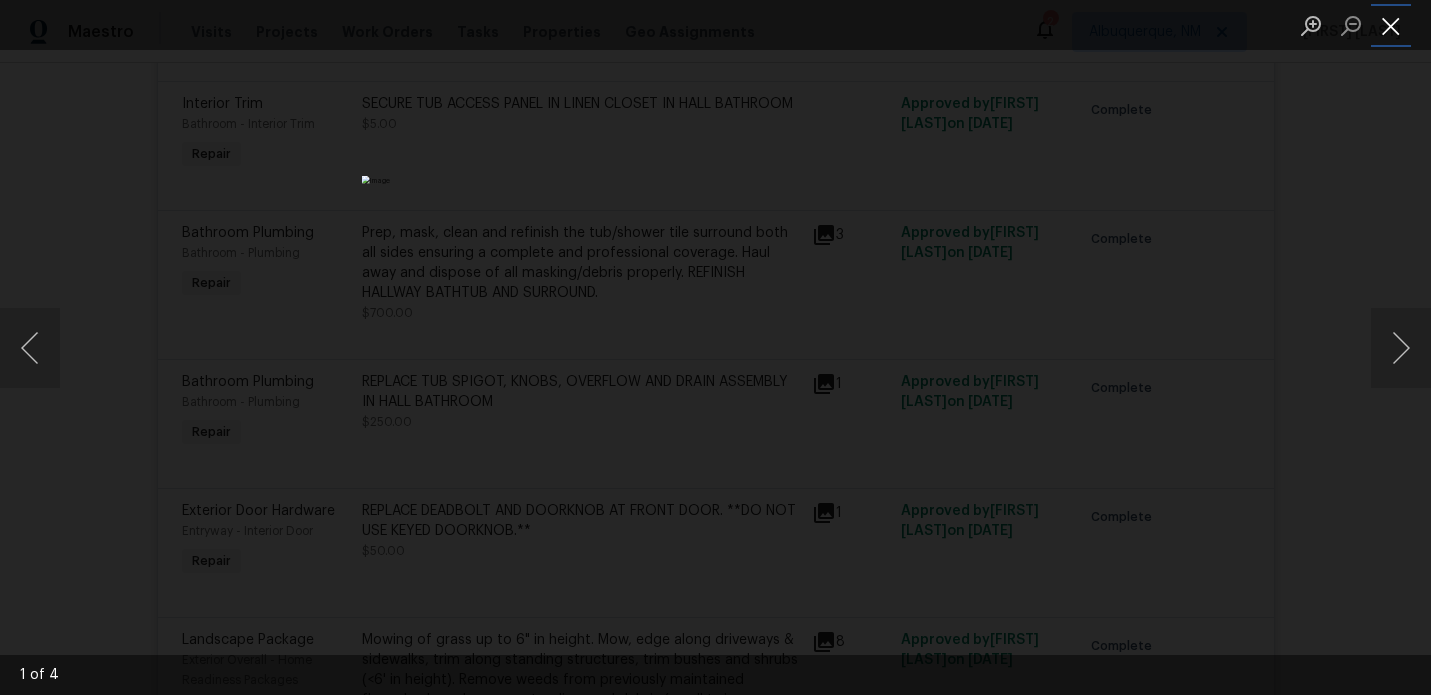 click at bounding box center (1391, 25) 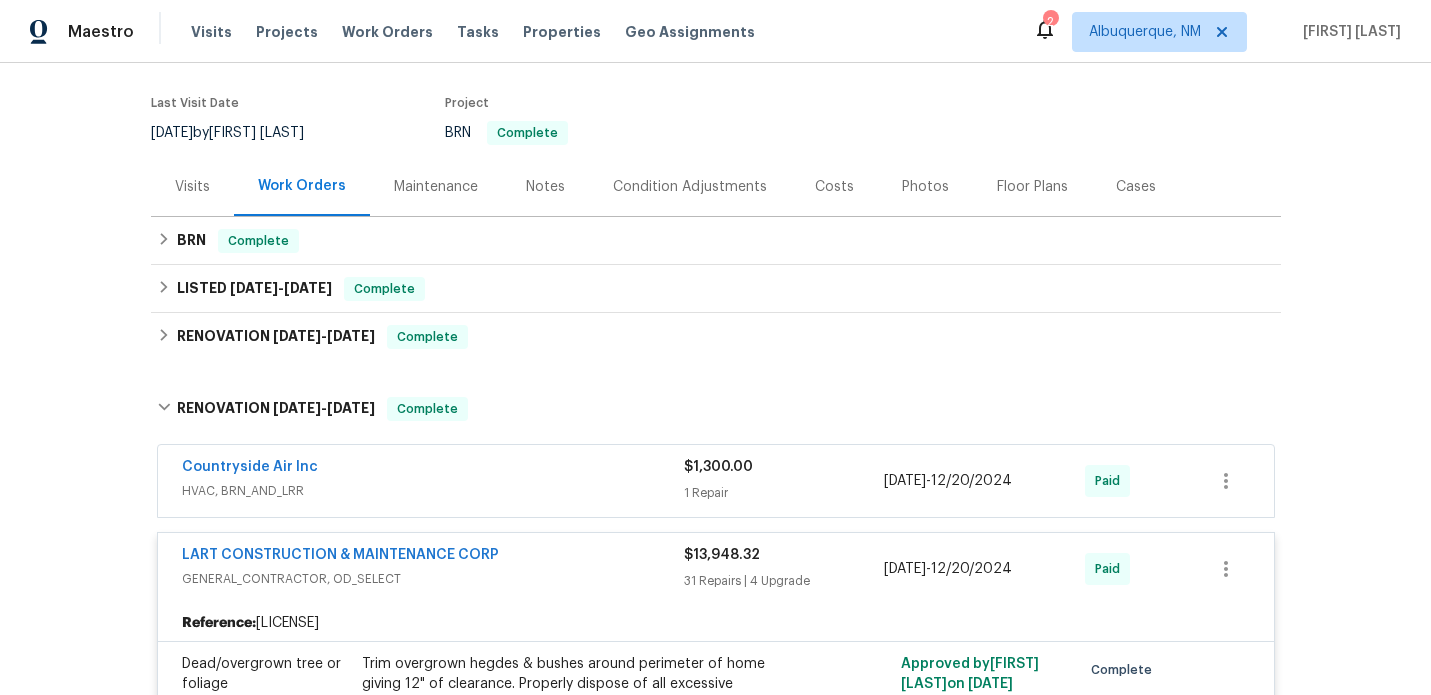 scroll, scrollTop: 107, scrollLeft: 0, axis: vertical 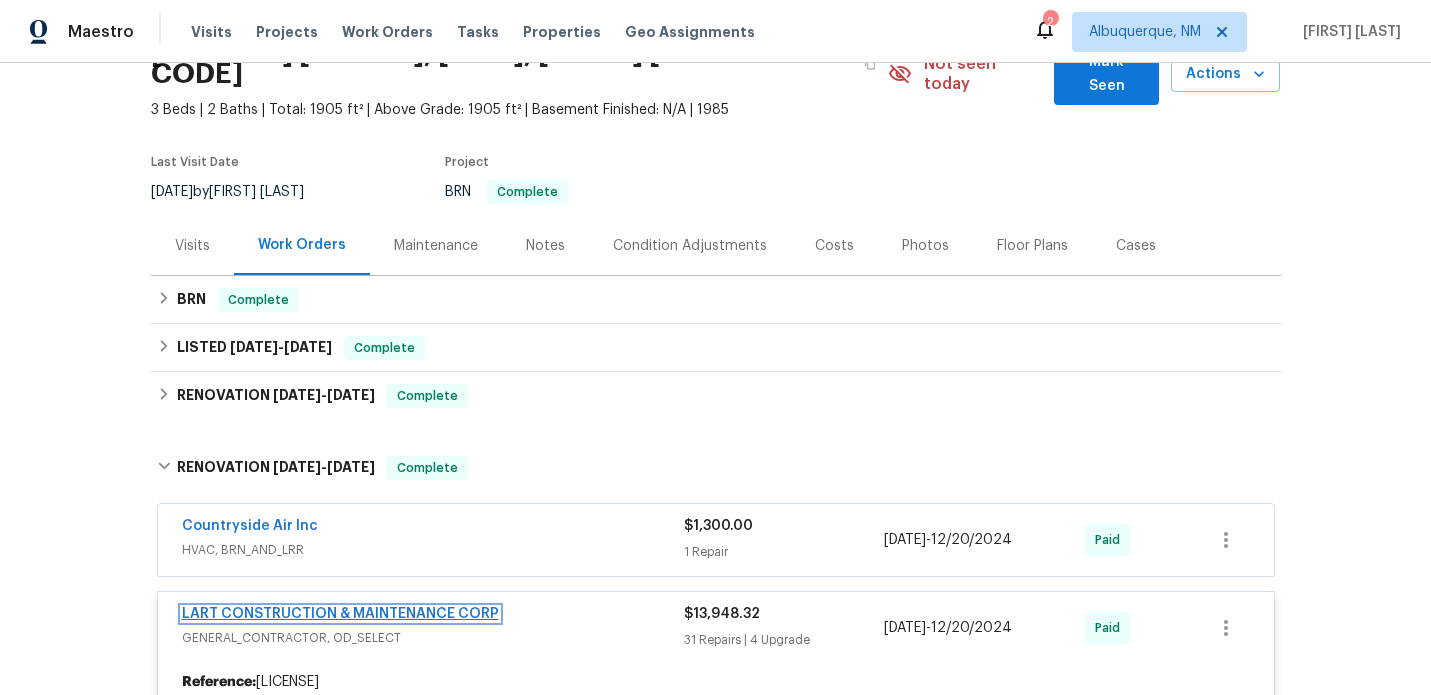 click on "LART CONSTRUCTION & MAINTENANCE CORP" at bounding box center [340, 614] 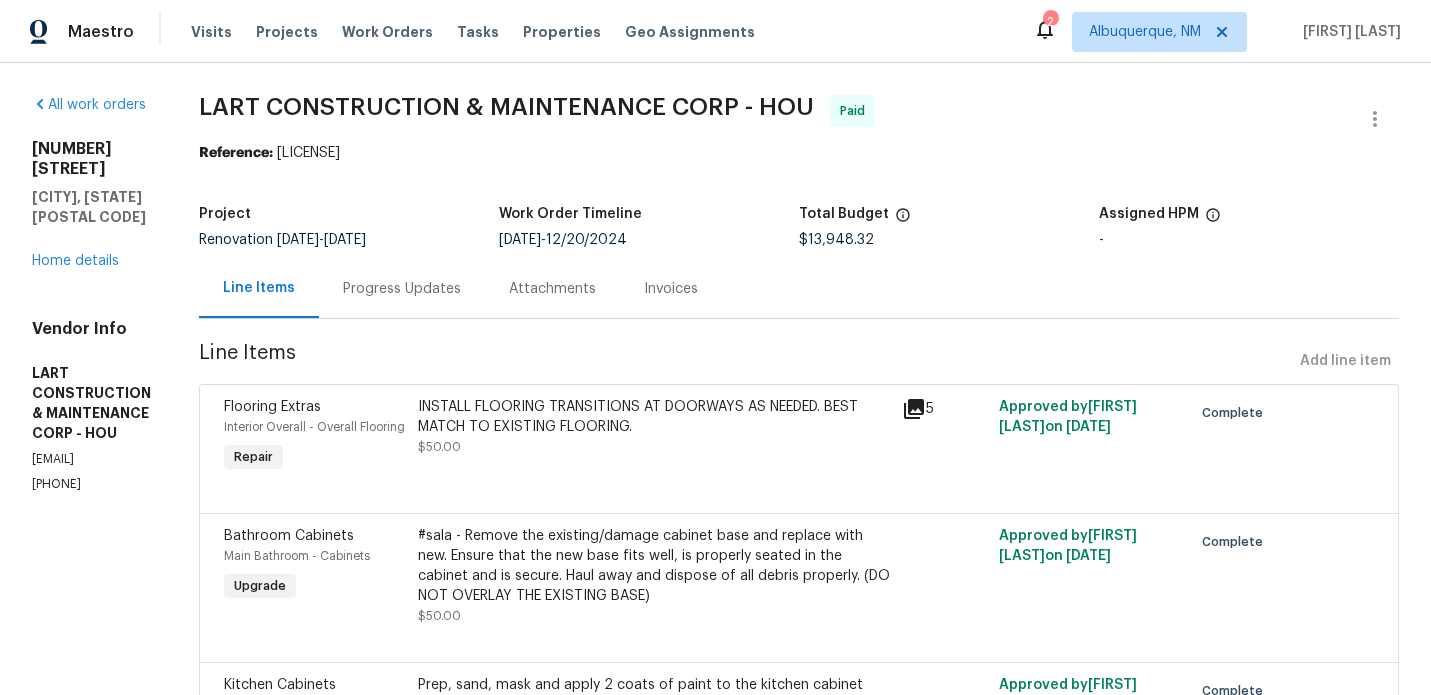 click on "Invoices" at bounding box center [671, 289] 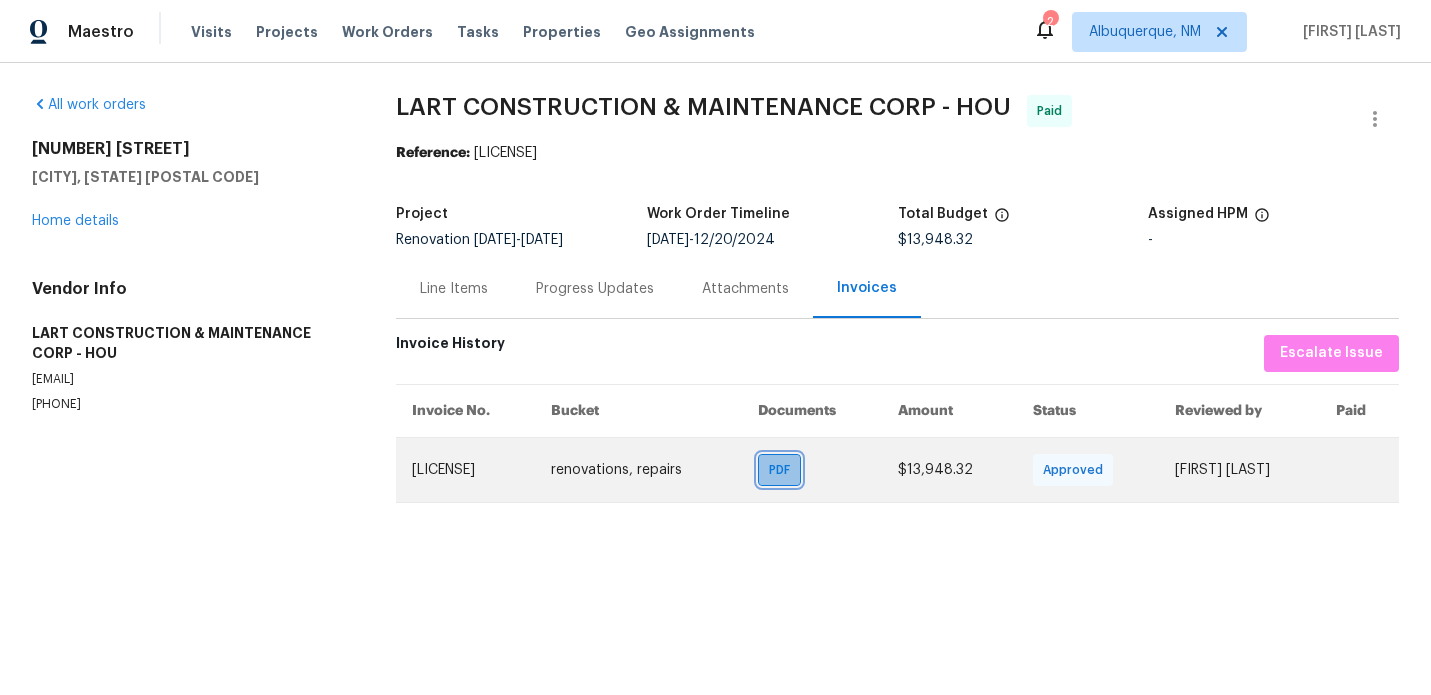 click on "PDF" at bounding box center (783, 470) 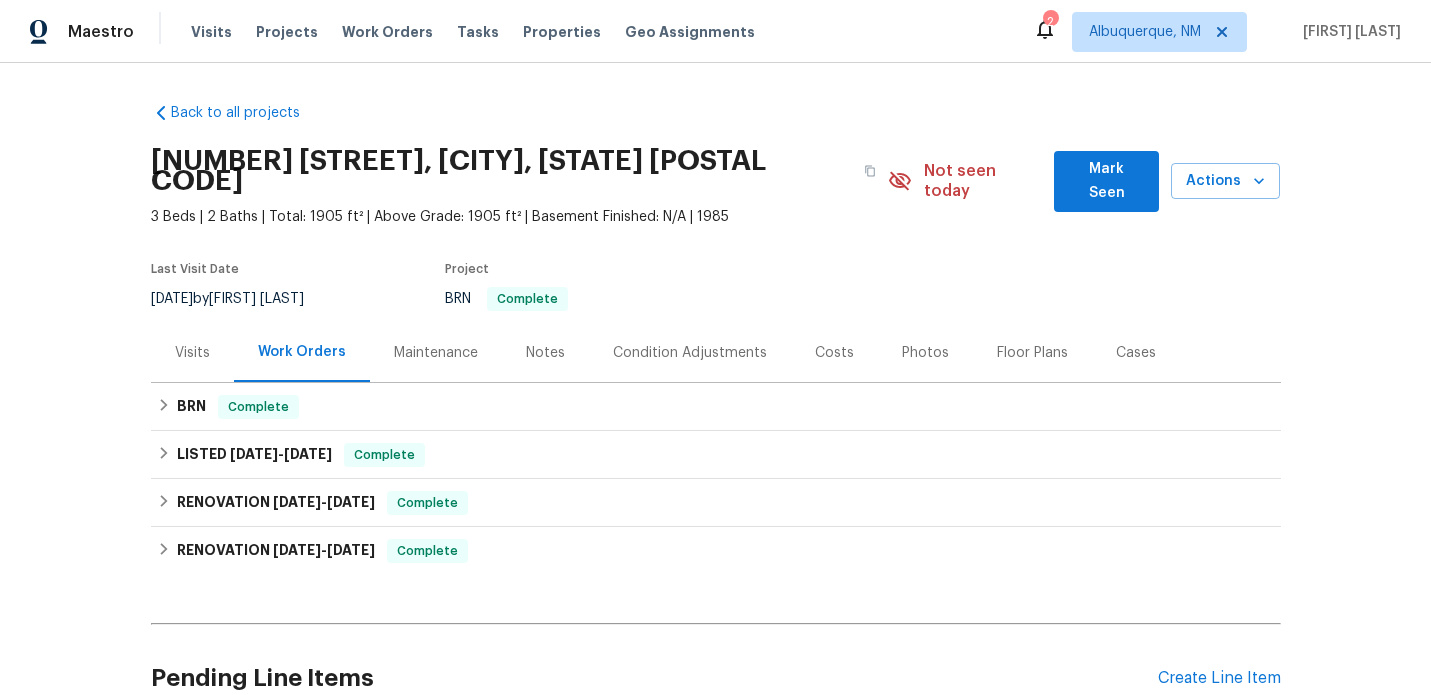 scroll, scrollTop: 150, scrollLeft: 0, axis: vertical 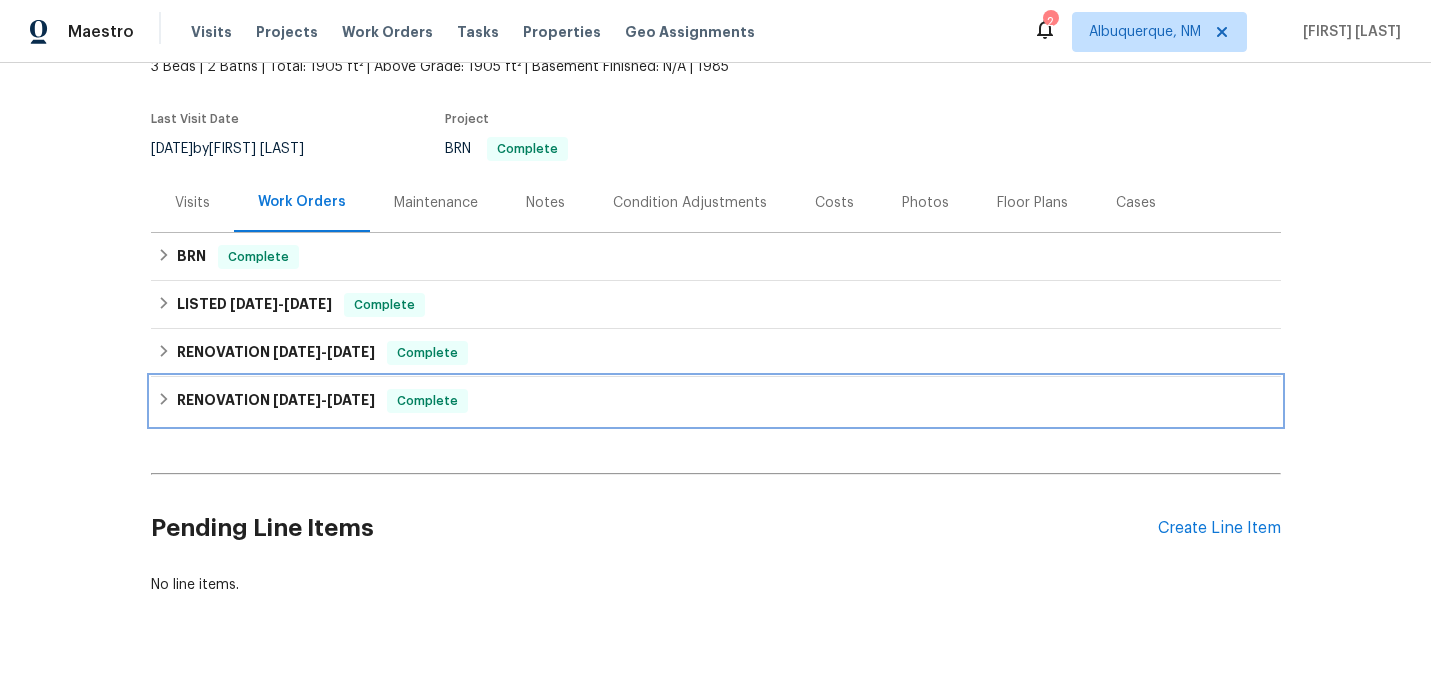 click on "[DATE]" at bounding box center [297, 400] 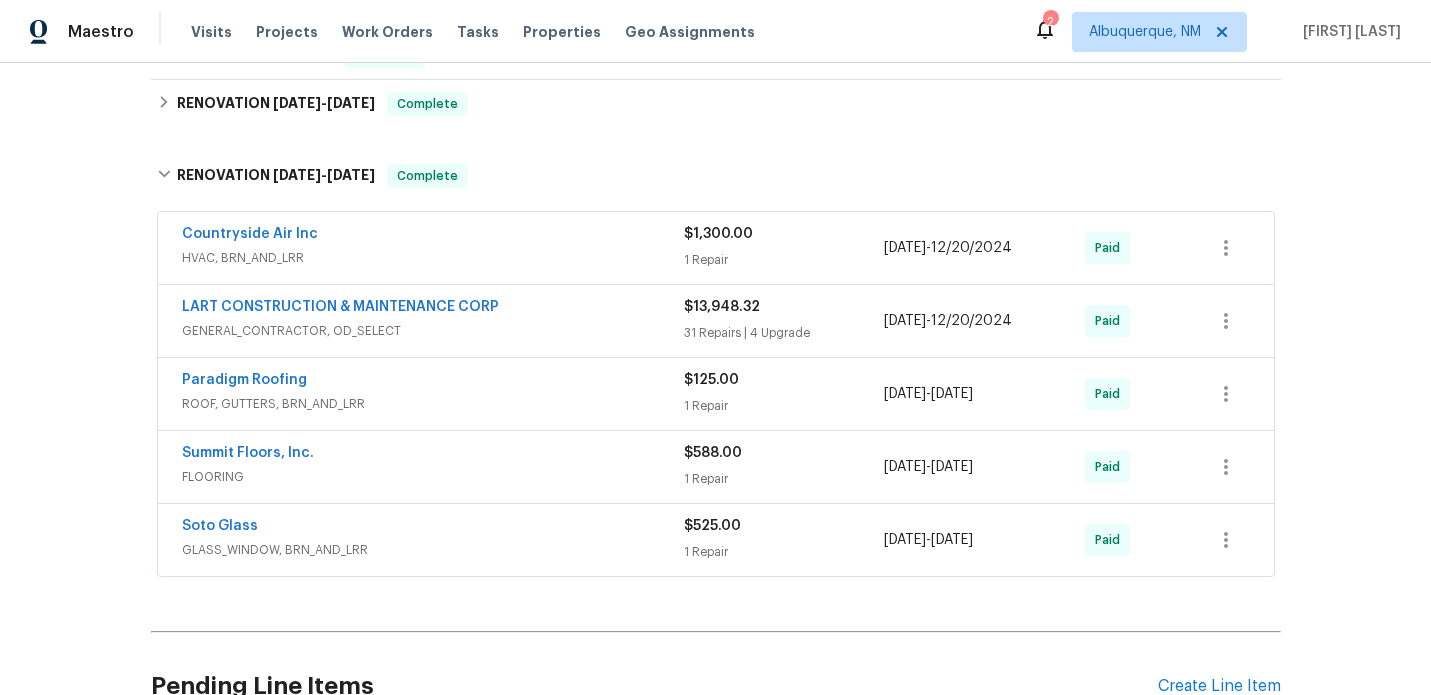 scroll, scrollTop: 402, scrollLeft: 0, axis: vertical 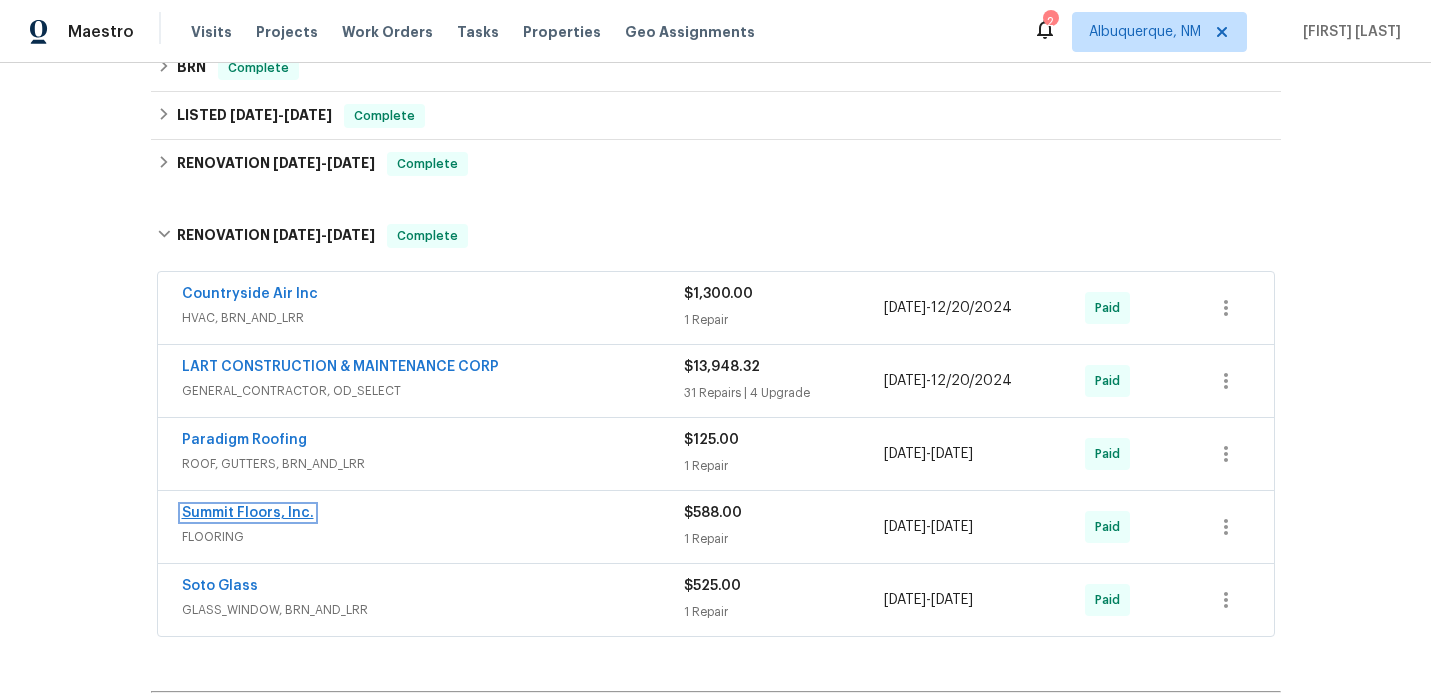 click on "Summit Floors, Inc." at bounding box center [248, 513] 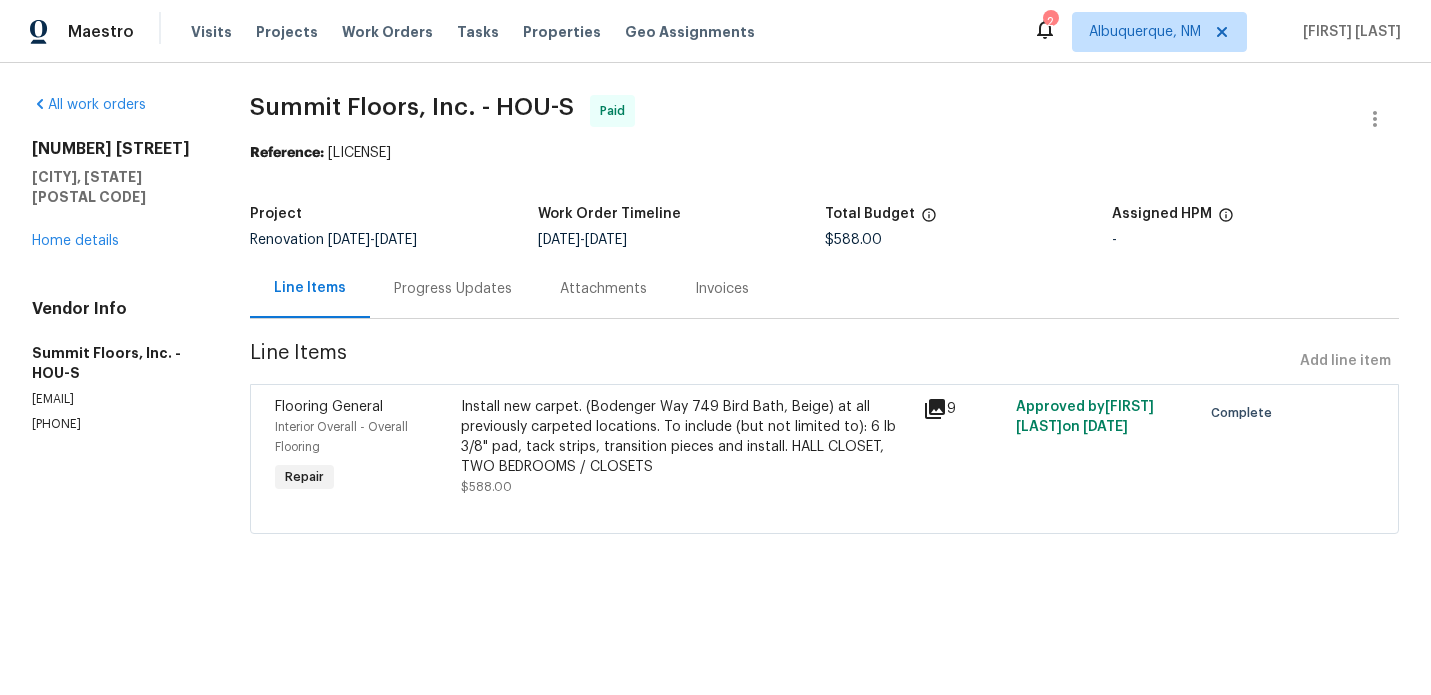 click on "Progress Updates" at bounding box center (453, 289) 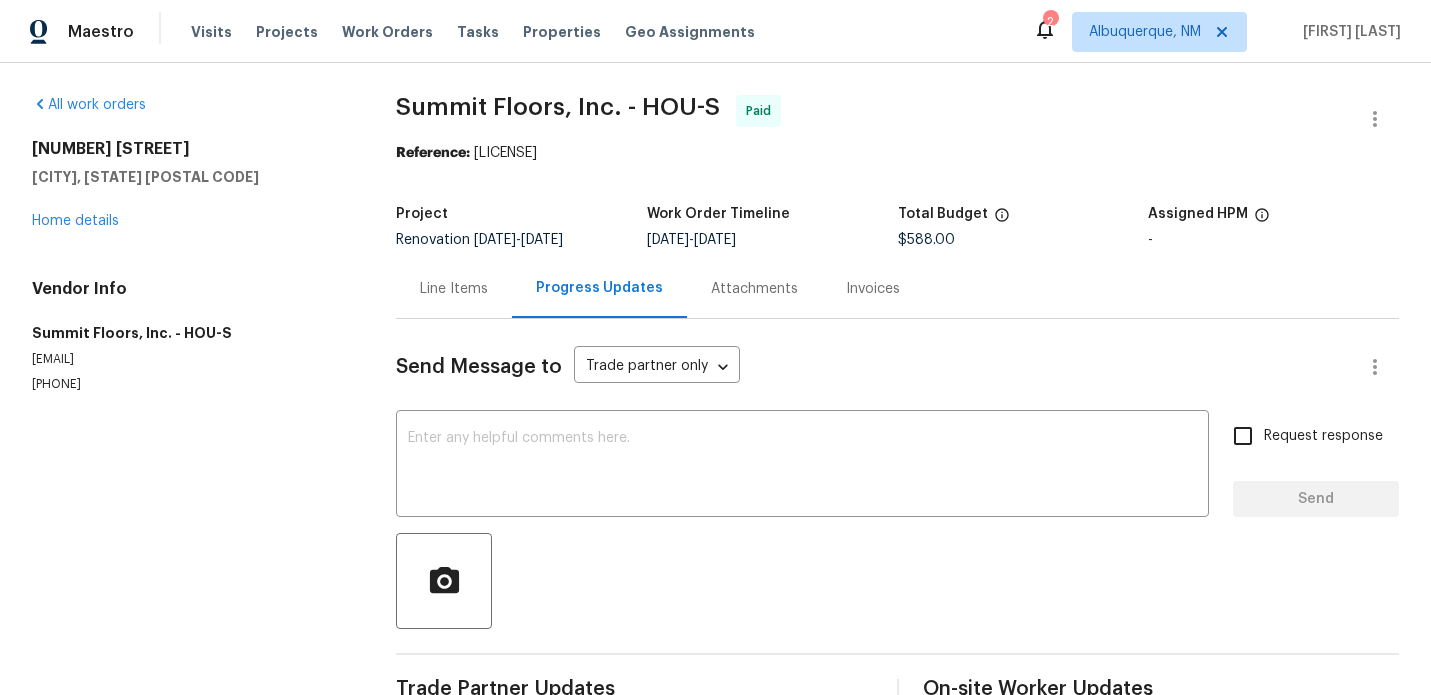 click on "Line Items" at bounding box center (454, 289) 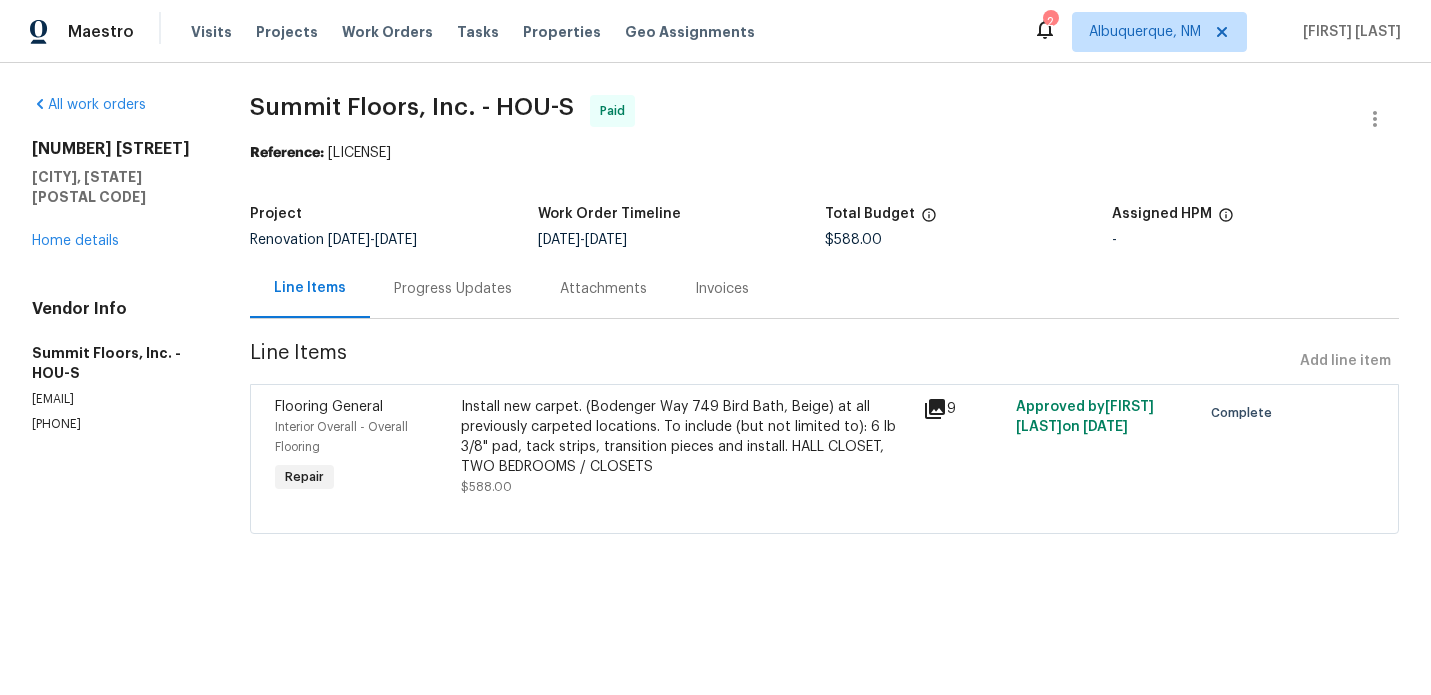 click on "Attachments" at bounding box center [603, 289] 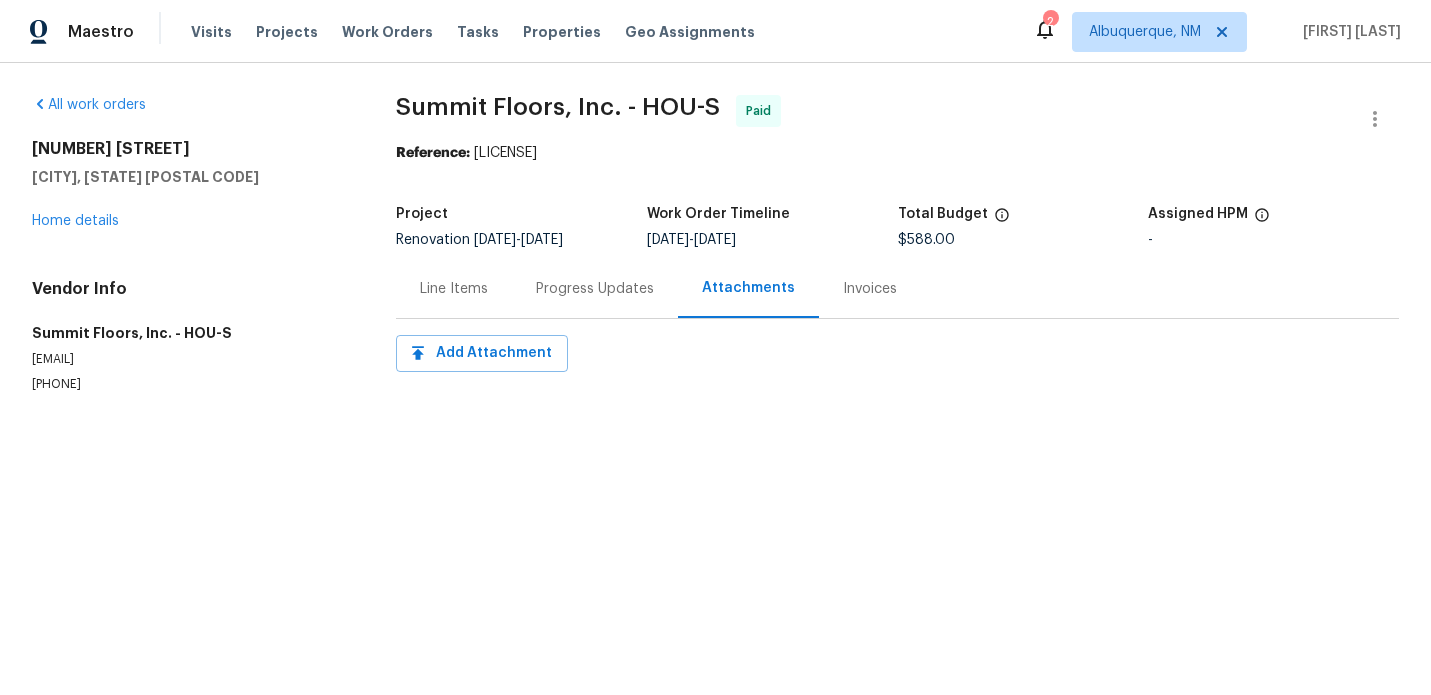 click on "Invoices" at bounding box center (870, 289) 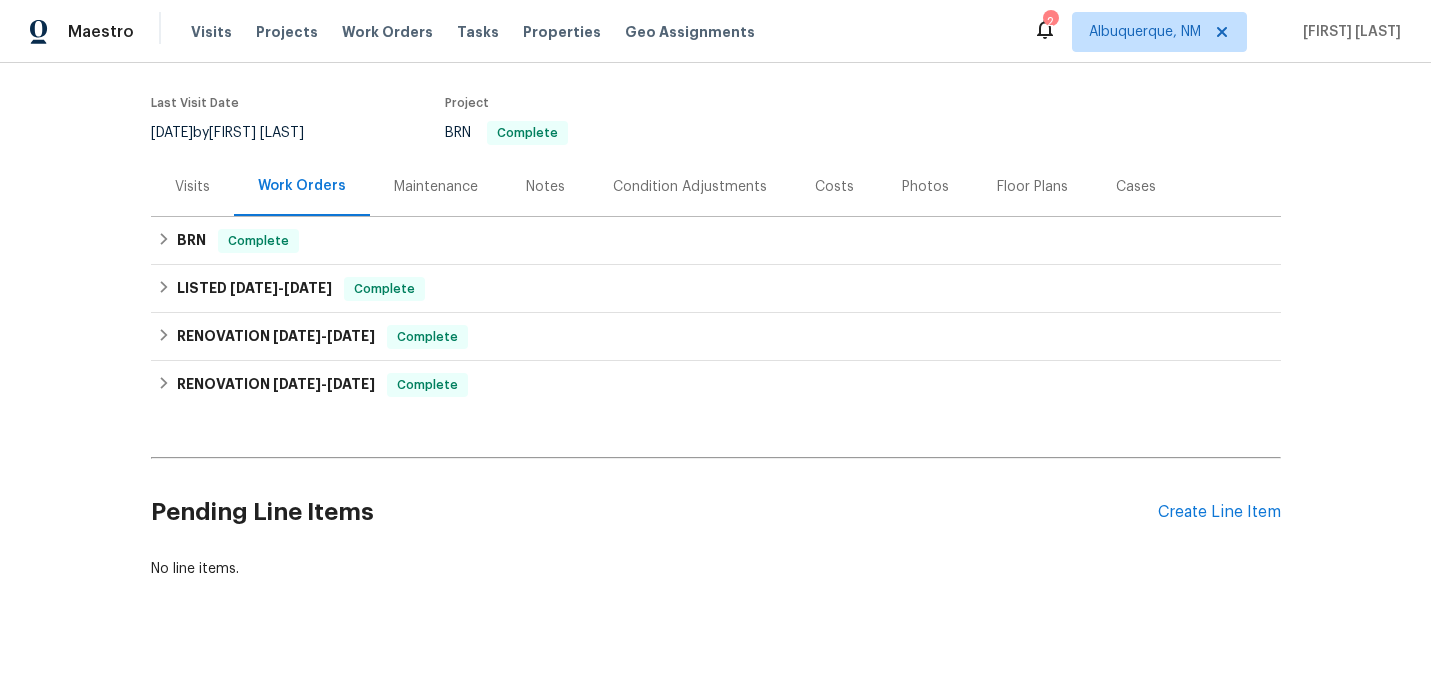 scroll, scrollTop: 0, scrollLeft: 0, axis: both 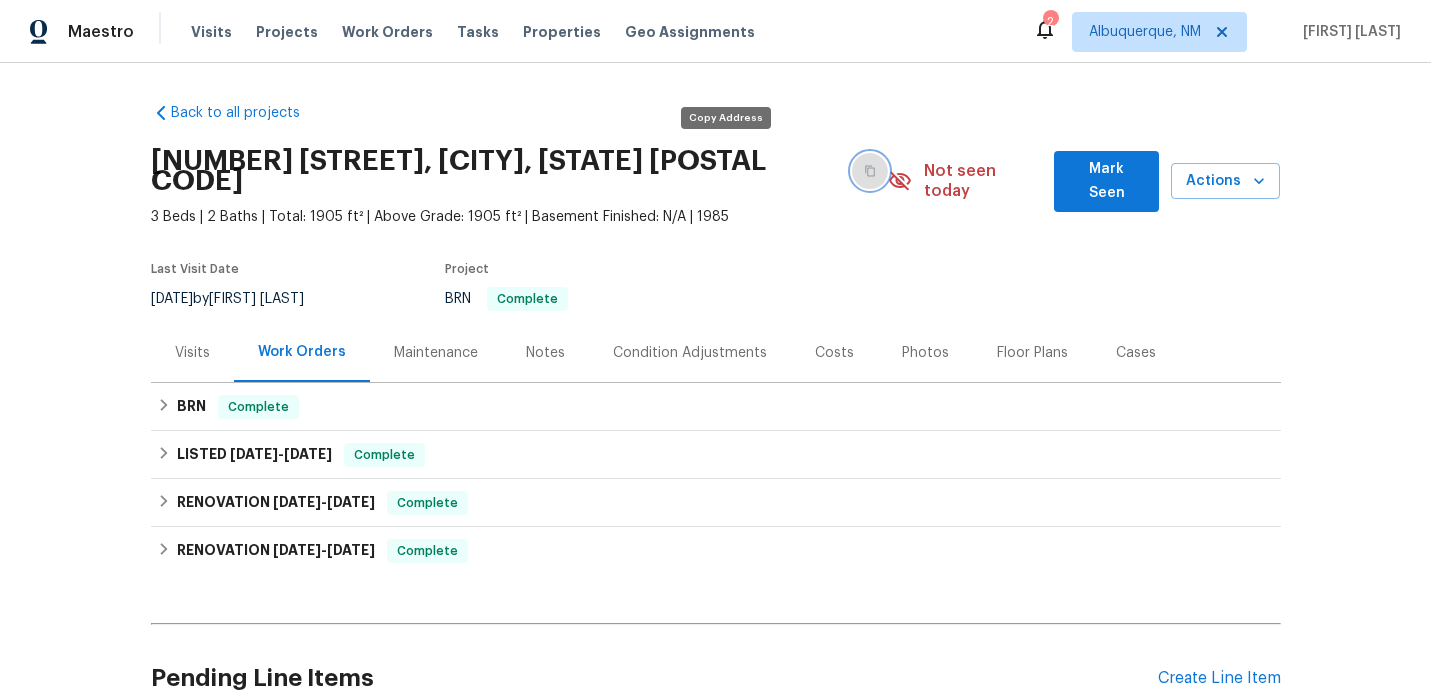 click 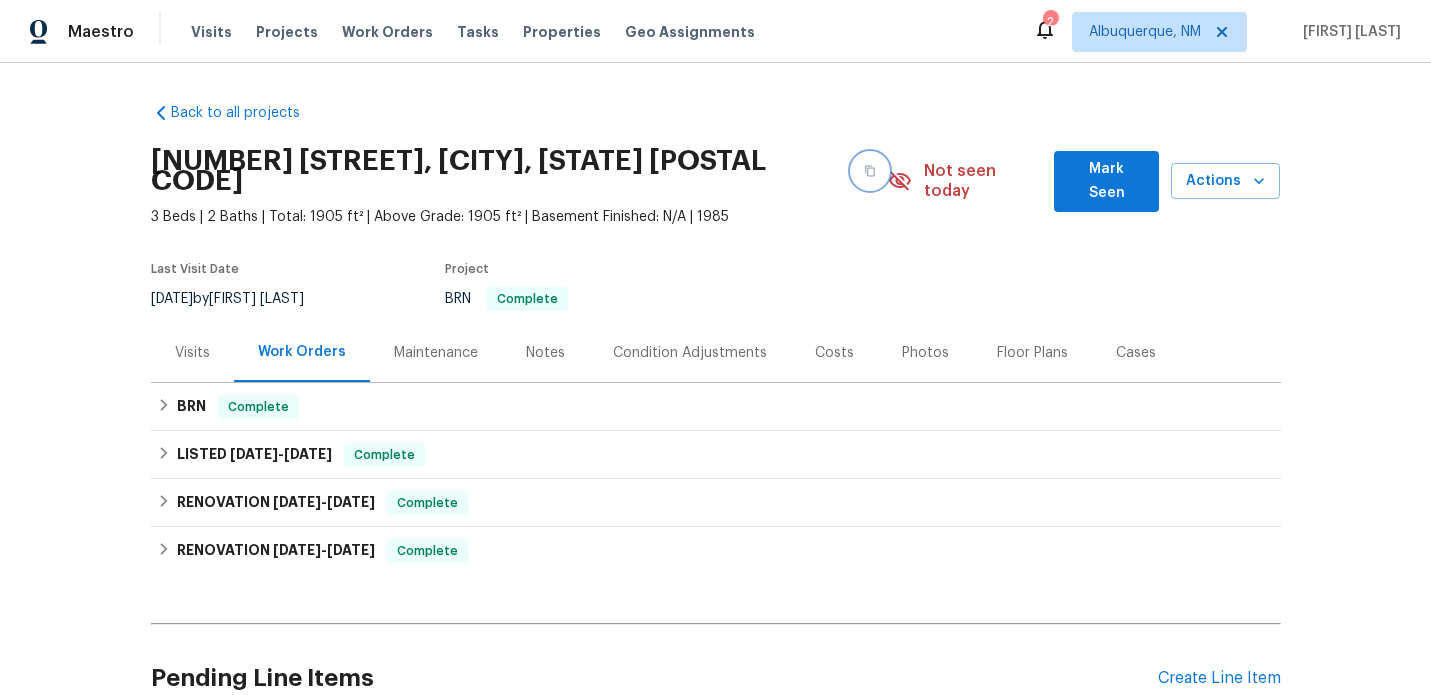 scroll, scrollTop: 54, scrollLeft: 0, axis: vertical 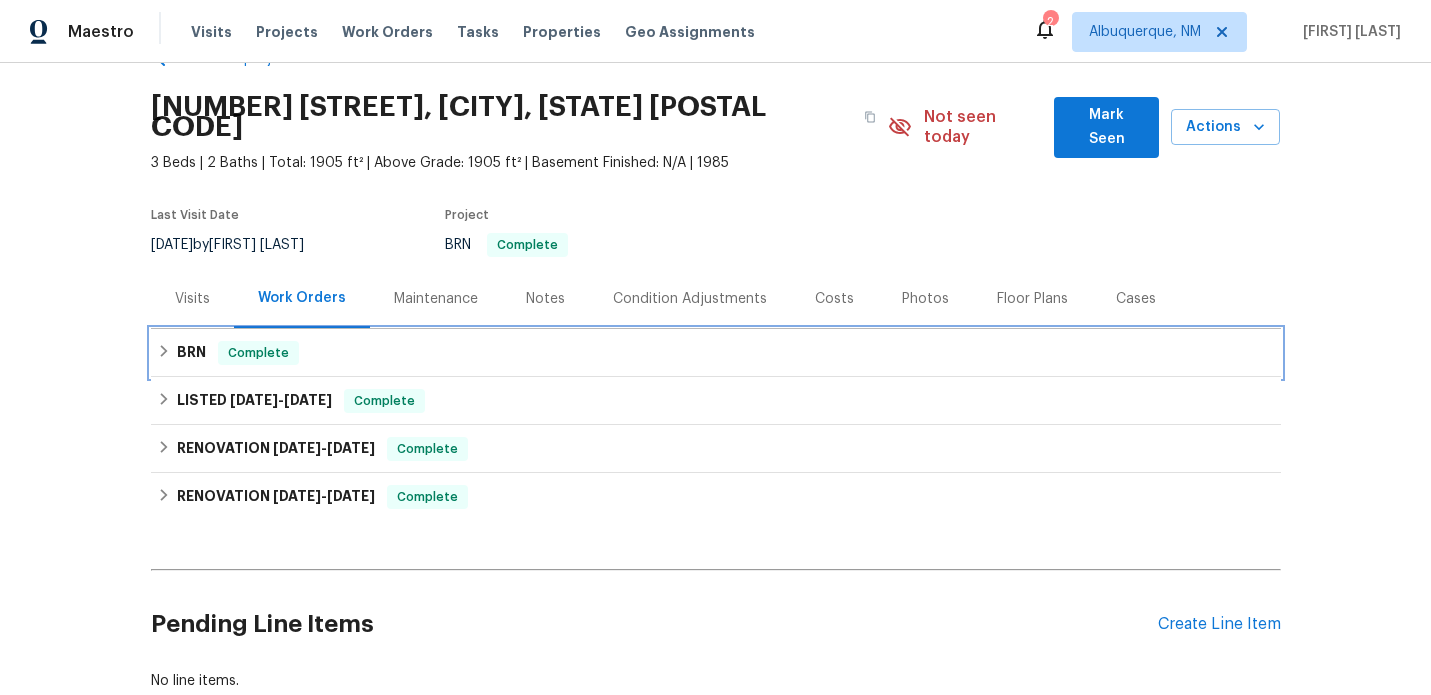 click on "BRN   Complete" at bounding box center (716, 353) 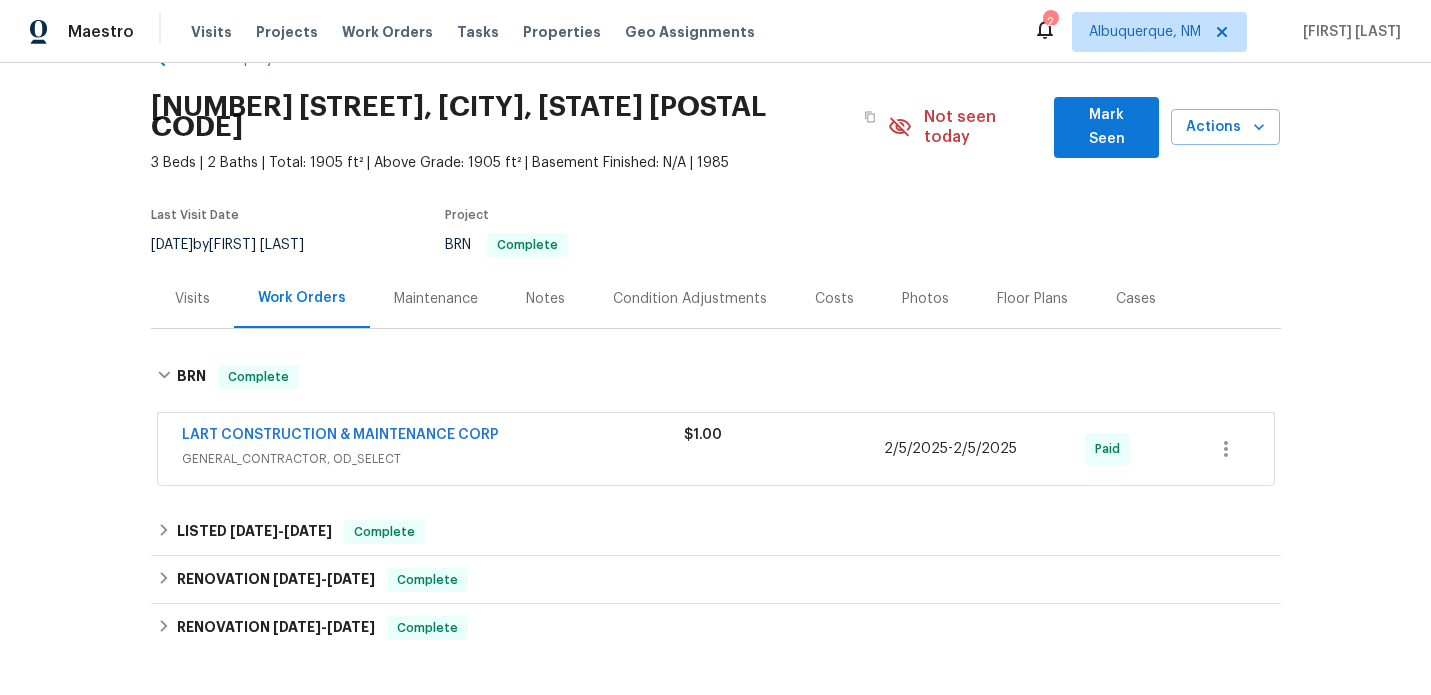 click on "LART CONSTRUCTION & MAINTENANCE CORP" at bounding box center [433, 437] 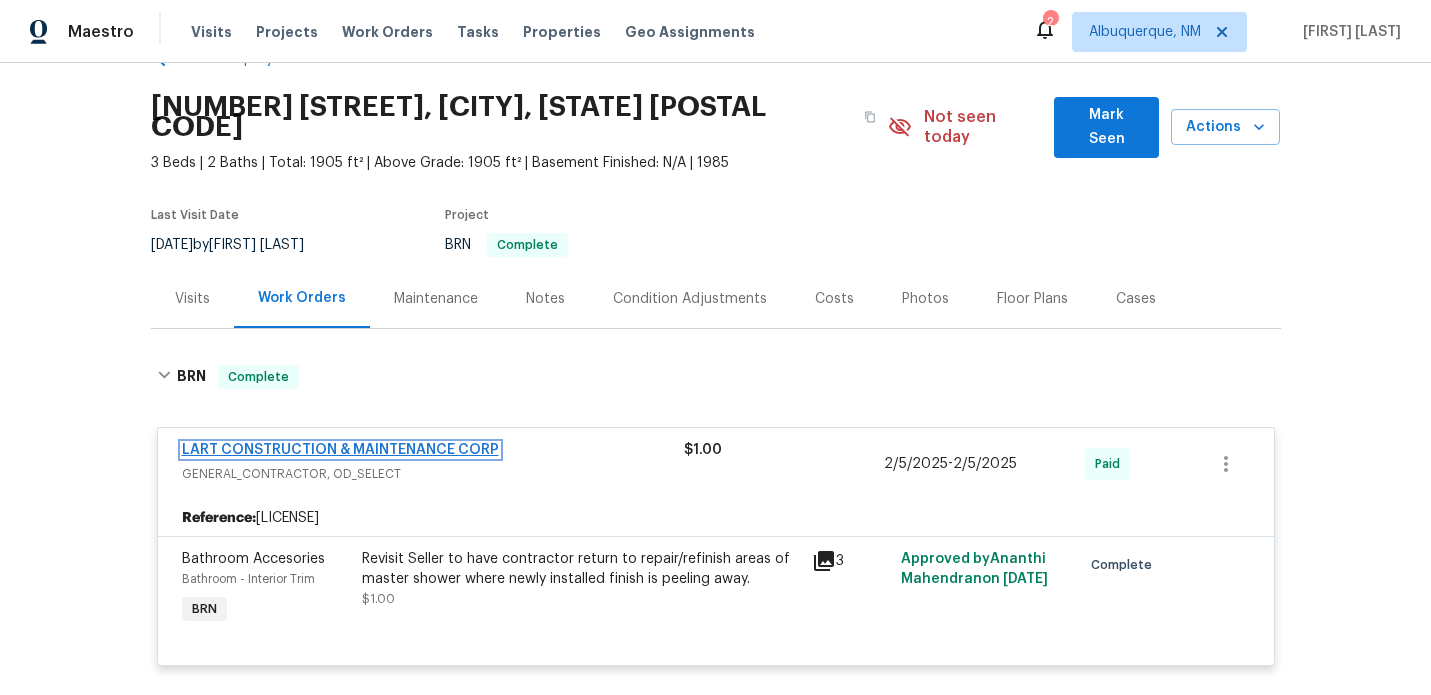 click on "LART CONSTRUCTION & MAINTENANCE CORP" at bounding box center [340, 450] 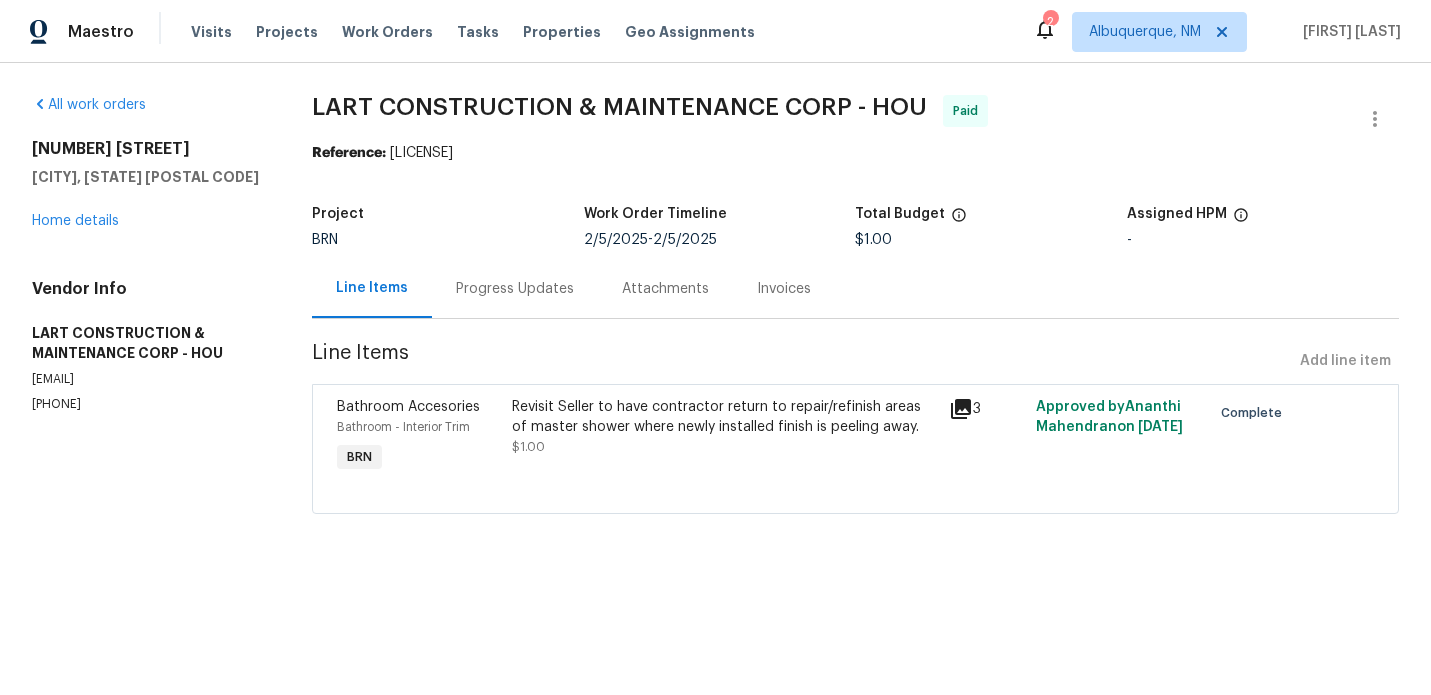 click on "Attachments" at bounding box center [665, 289] 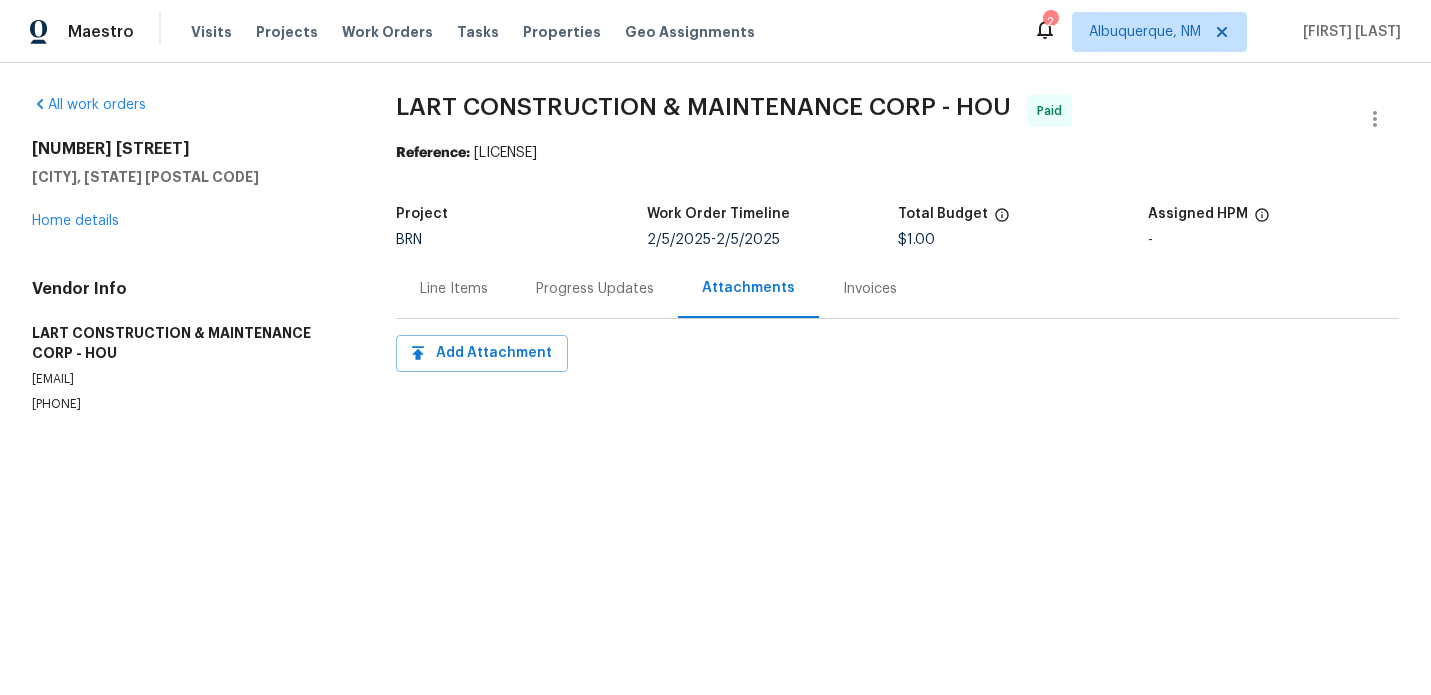 click on "Invoices" at bounding box center (870, 289) 